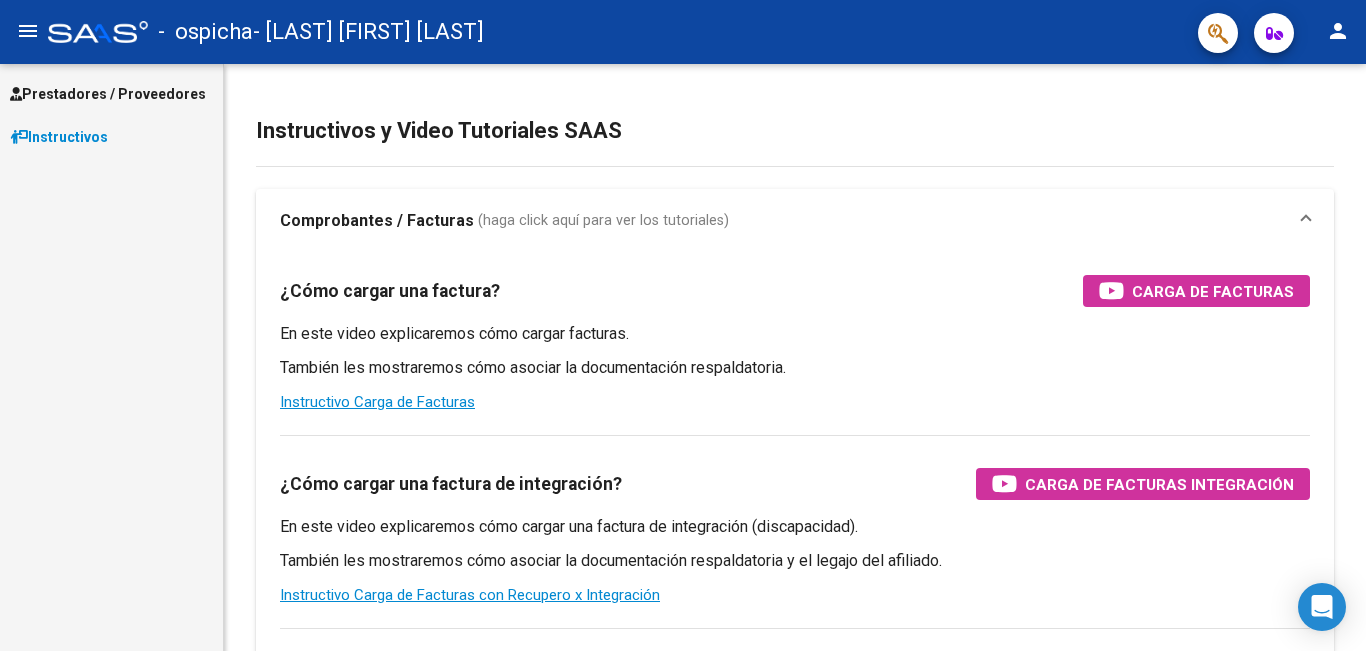 scroll, scrollTop: 0, scrollLeft: 0, axis: both 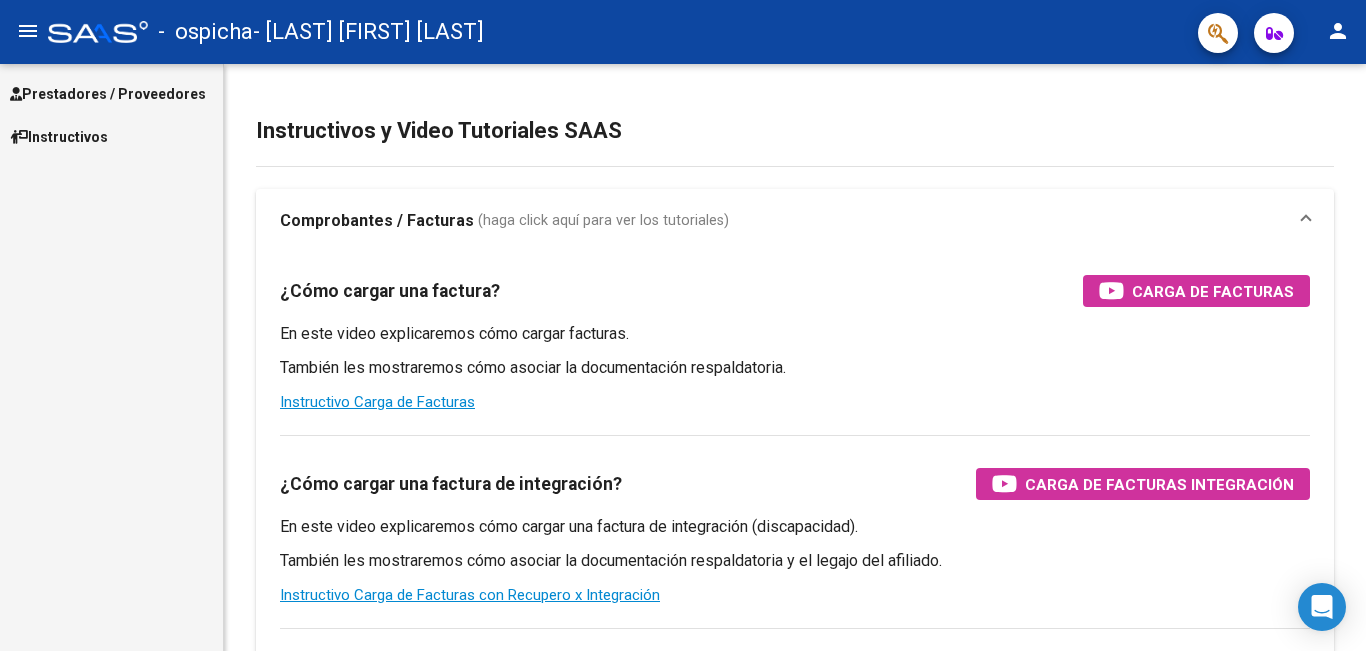 click on "Prestadores / Proveedores" at bounding box center [108, 94] 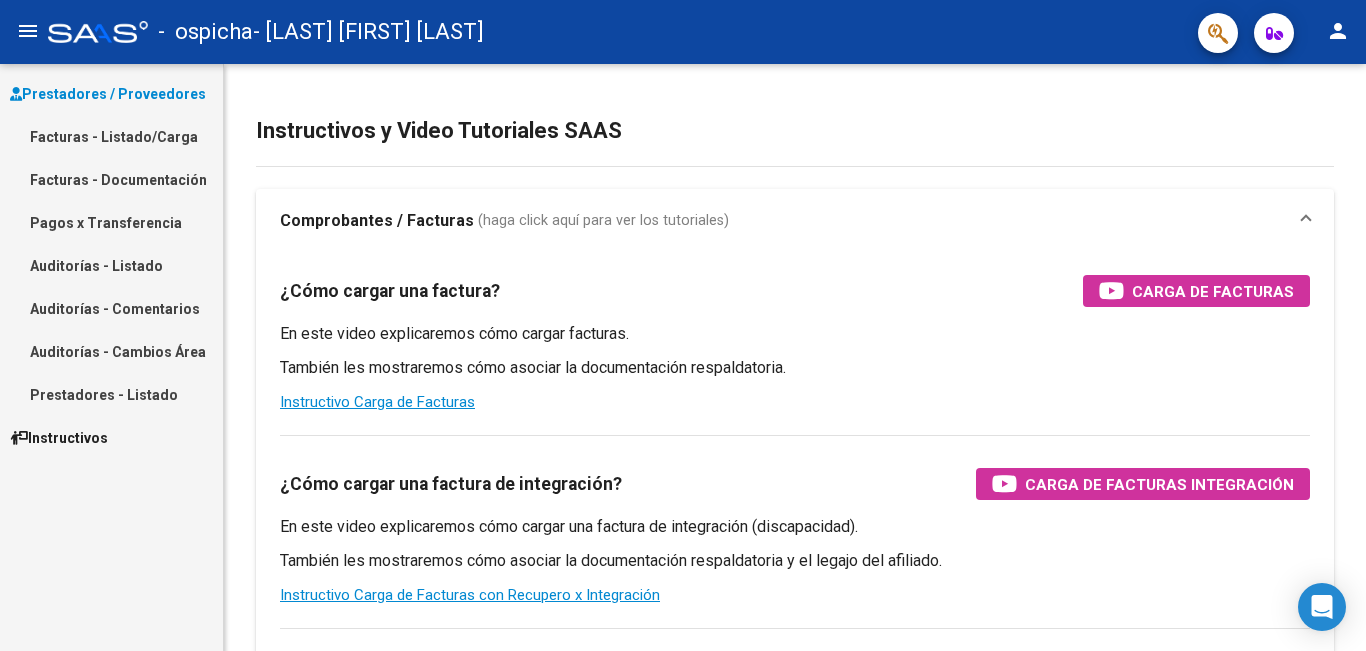 click on "Facturas - Listado/Carga" at bounding box center [111, 136] 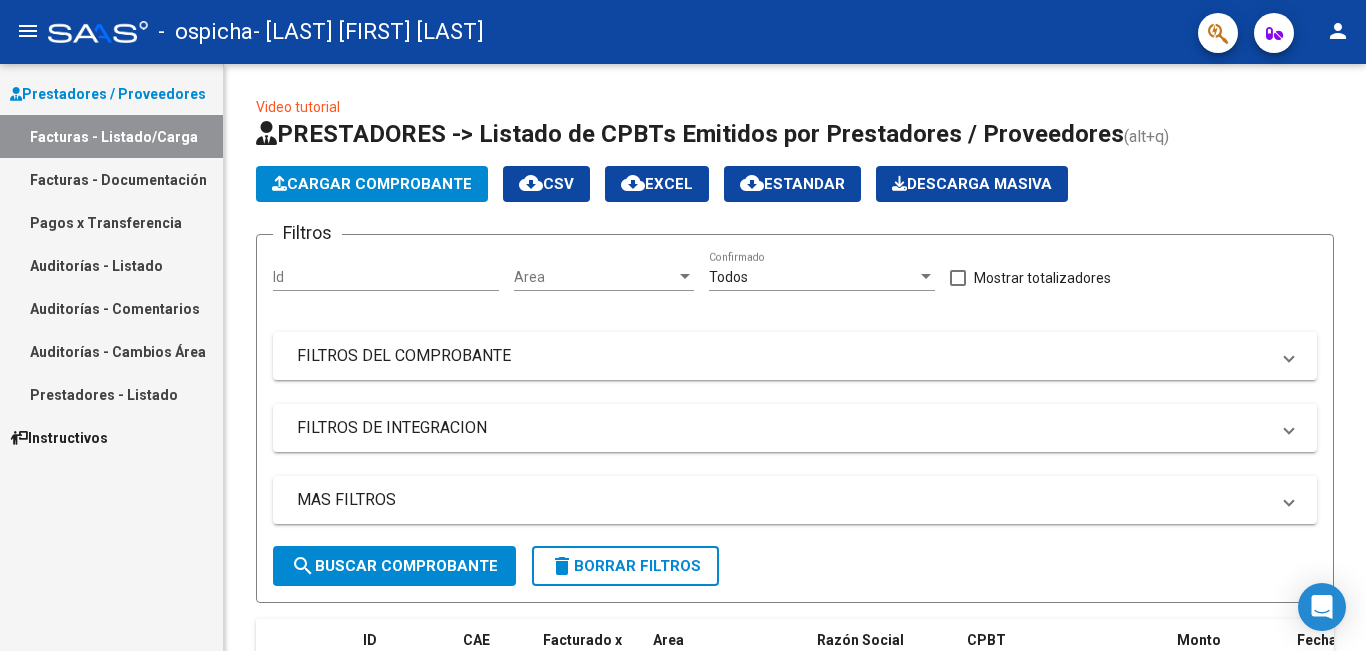 scroll, scrollTop: 678, scrollLeft: 0, axis: vertical 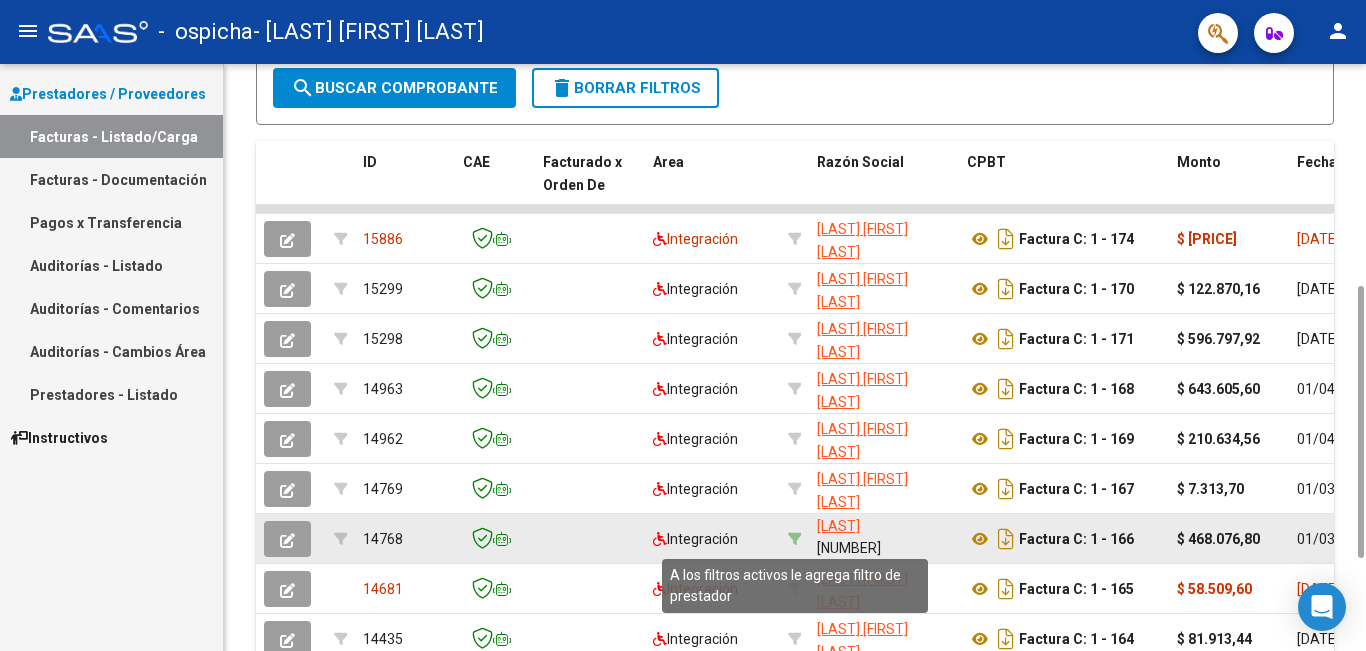 click 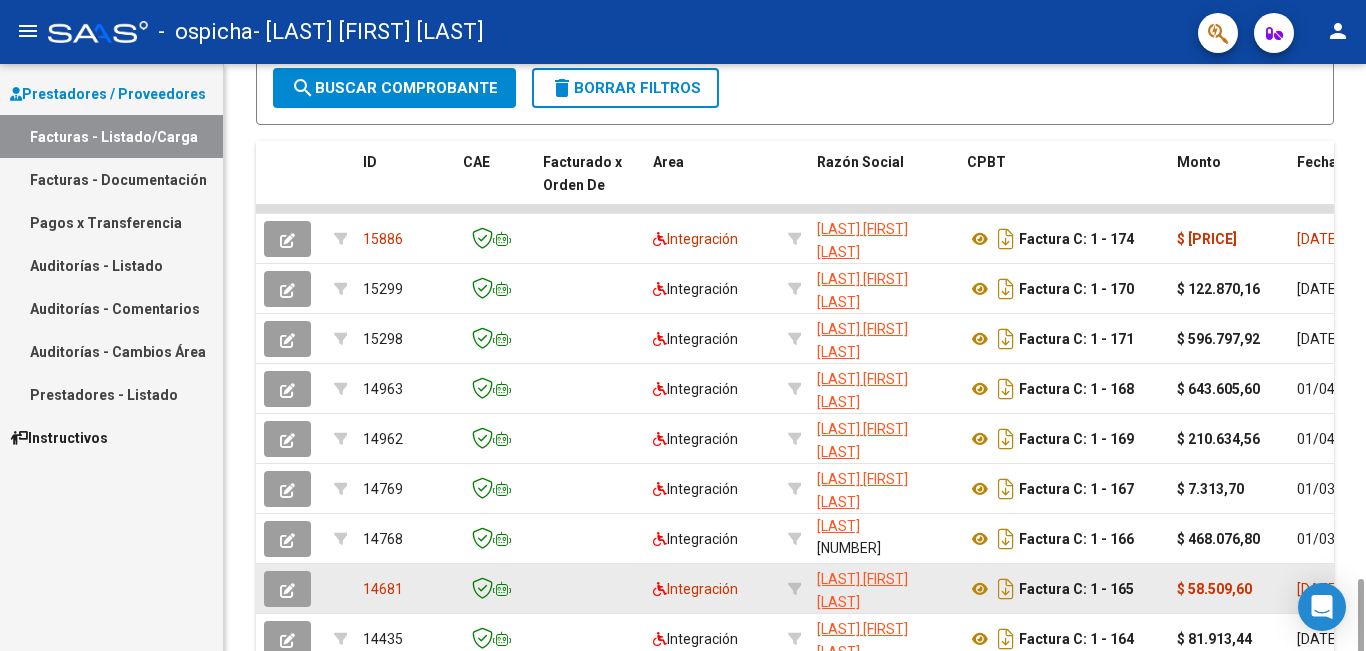 scroll, scrollTop: 678, scrollLeft: 0, axis: vertical 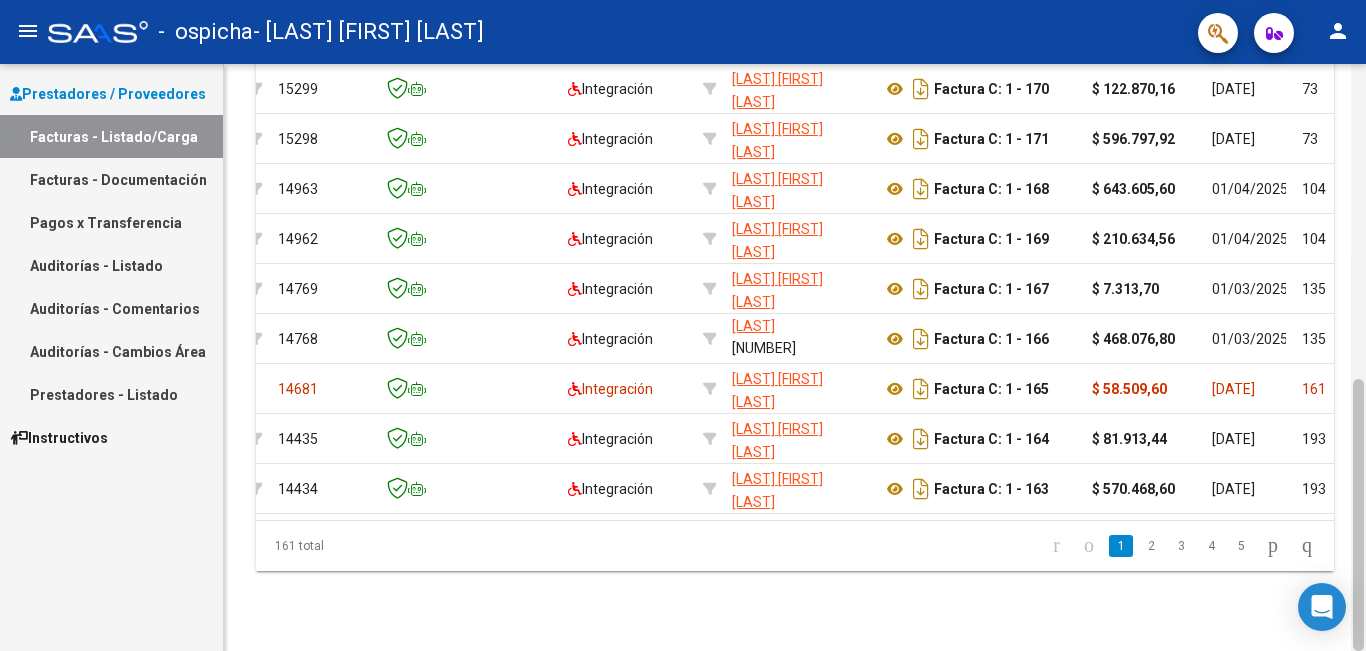 click 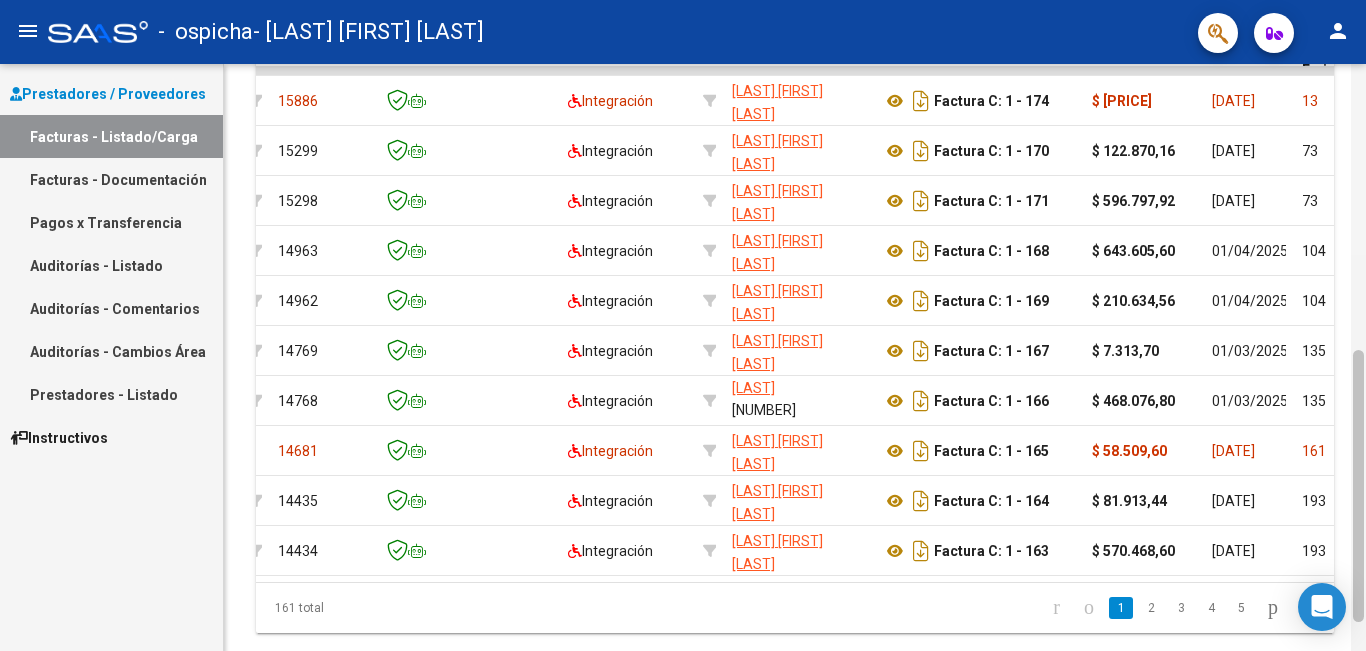 scroll, scrollTop: 607, scrollLeft: 0, axis: vertical 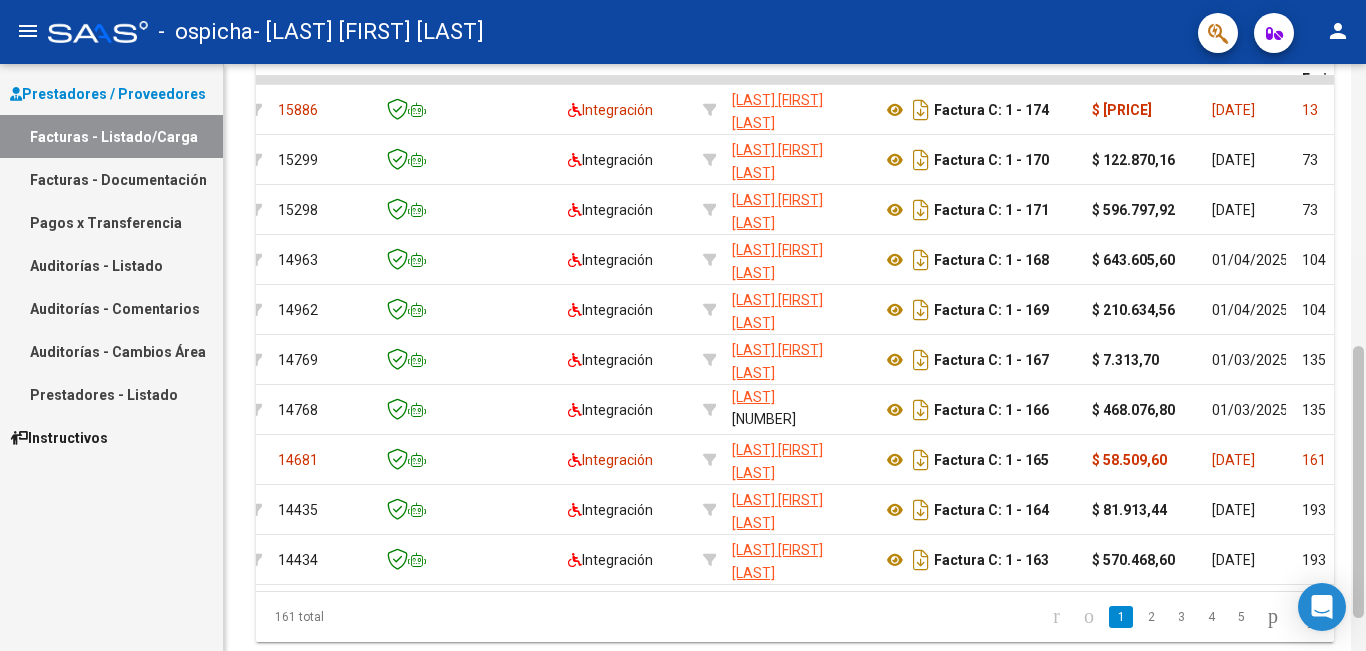 drag, startPoint x: 1357, startPoint y: 444, endPoint x: 1361, endPoint y: 411, distance: 33.24154 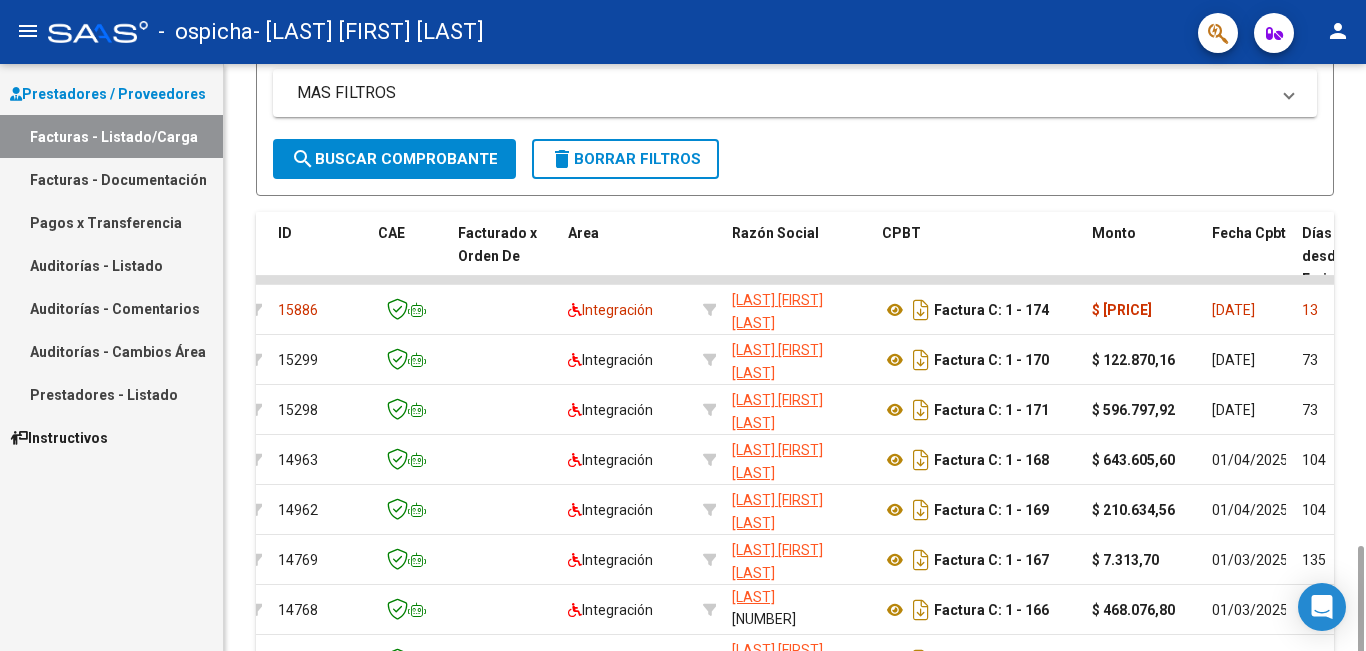 scroll, scrollTop: 607, scrollLeft: 0, axis: vertical 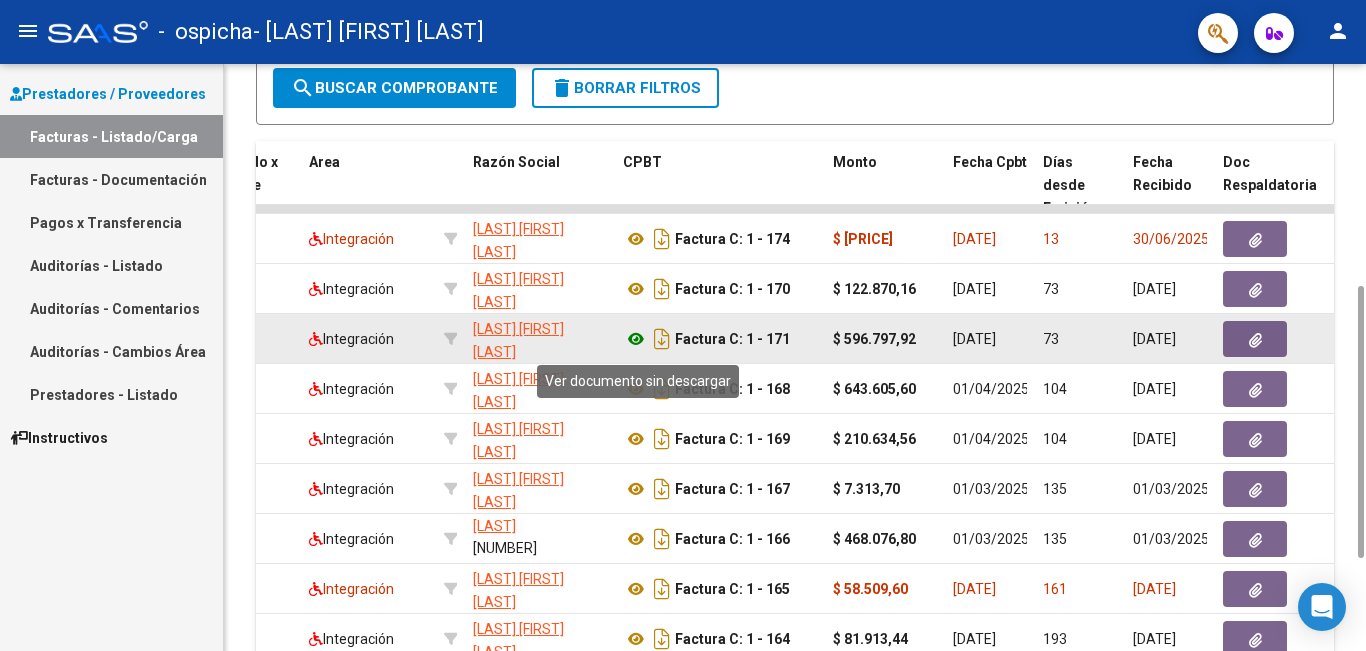 click 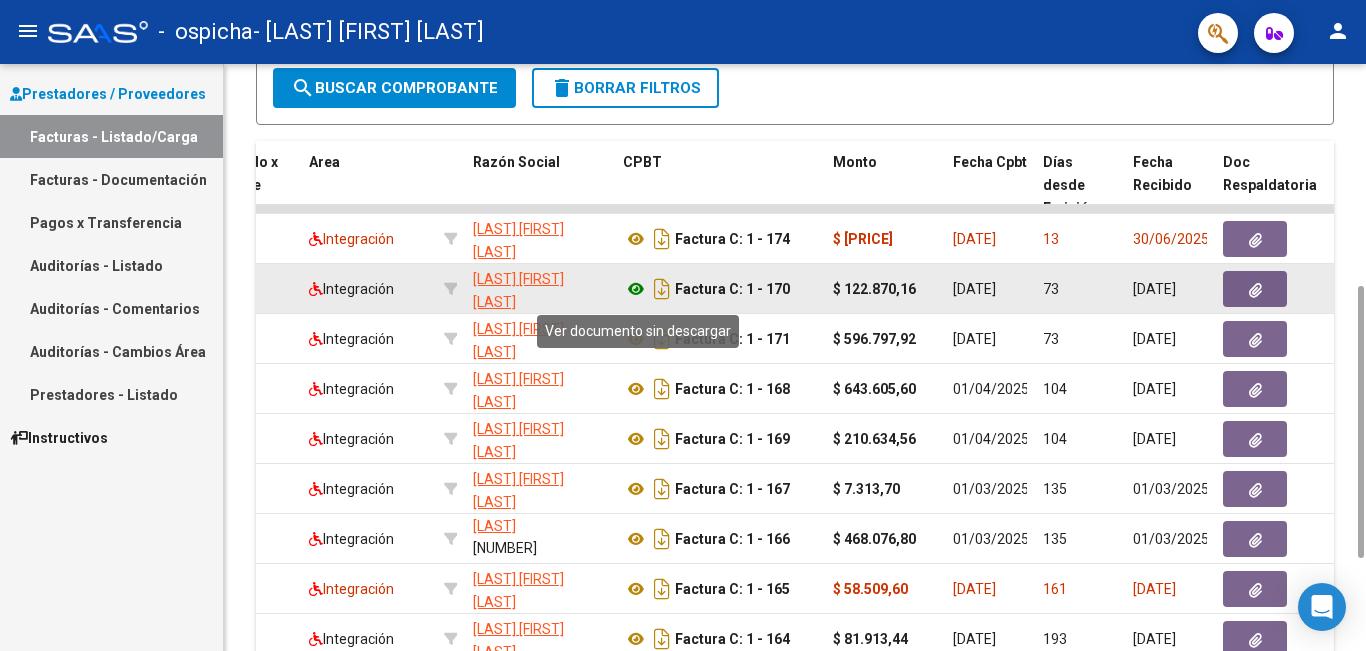 click 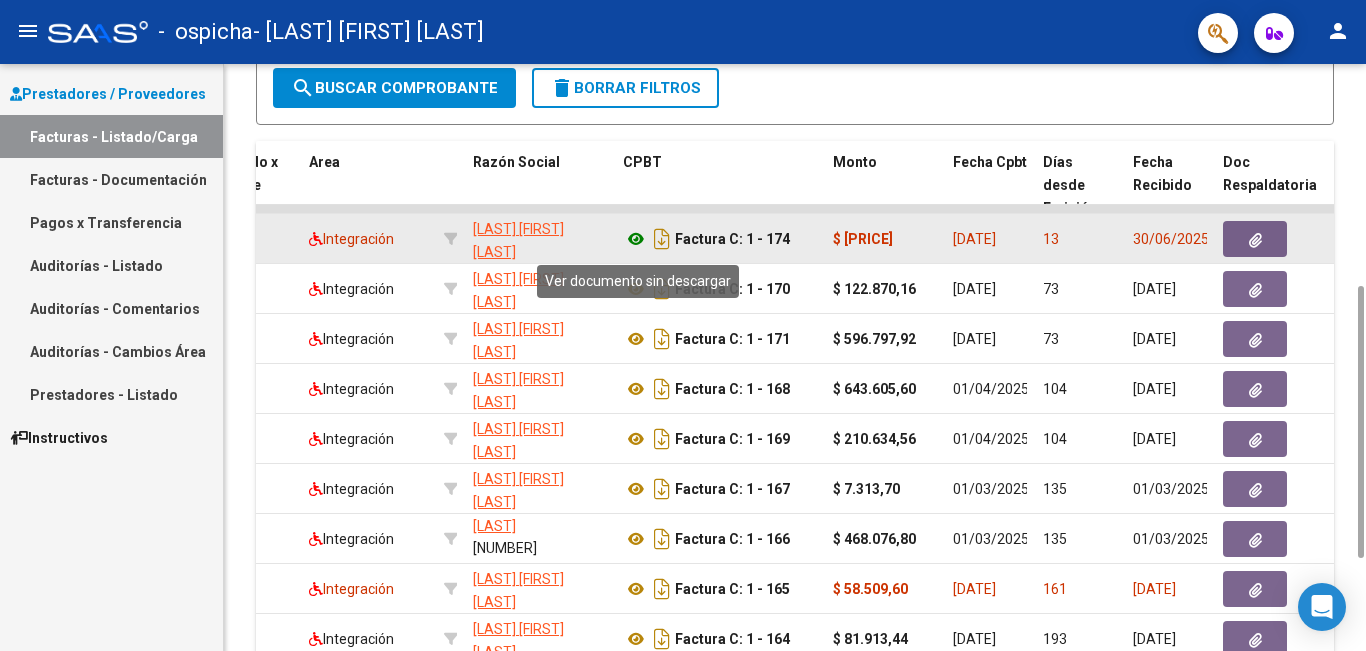 click 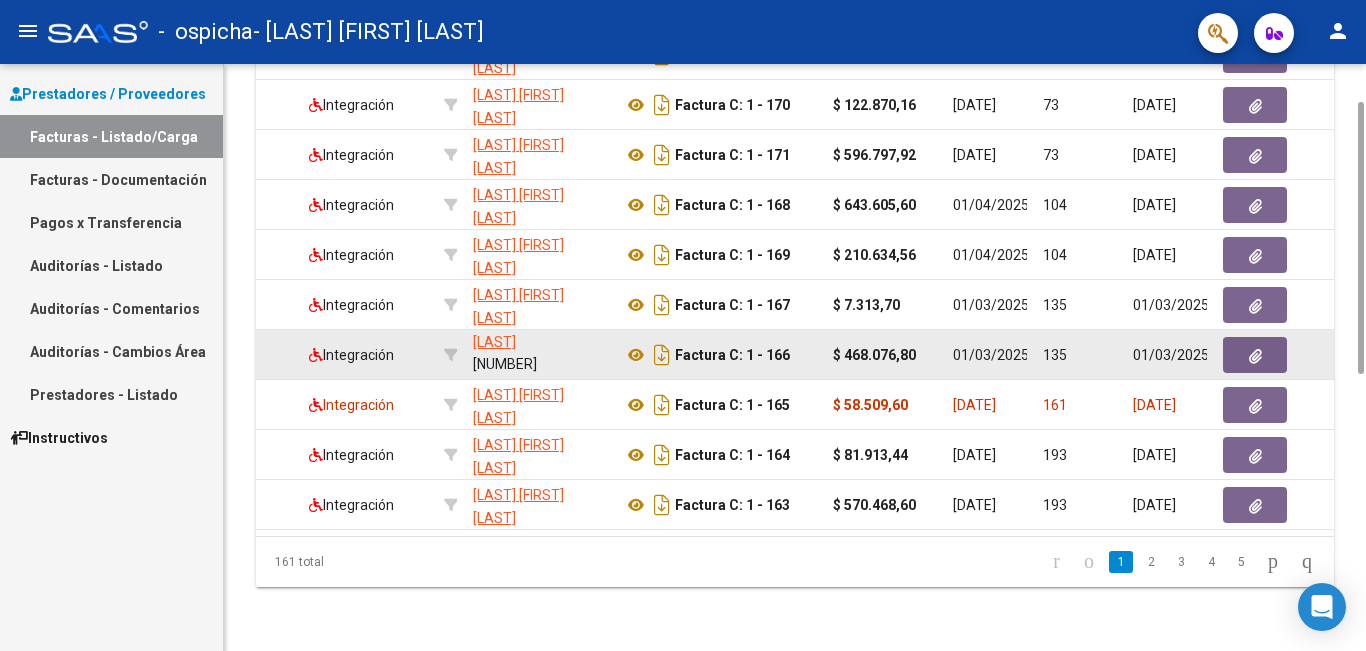 scroll, scrollTop: 478, scrollLeft: 0, axis: vertical 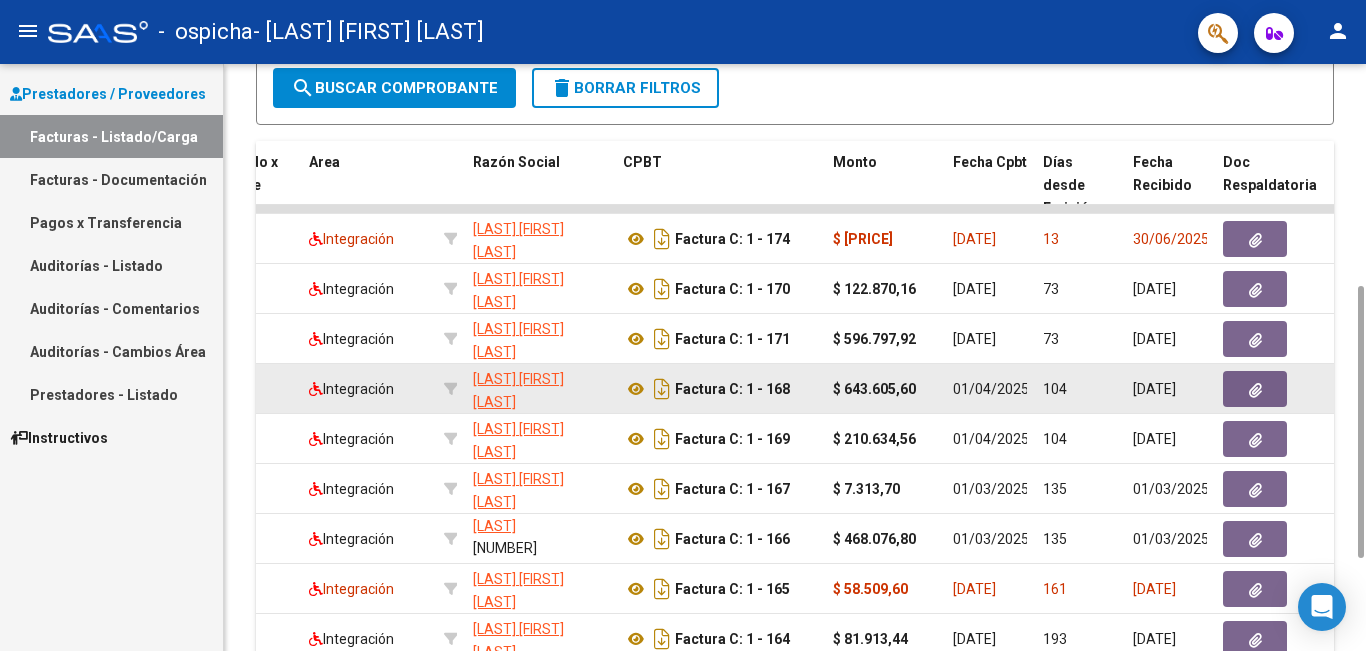 click on "[DATE]" 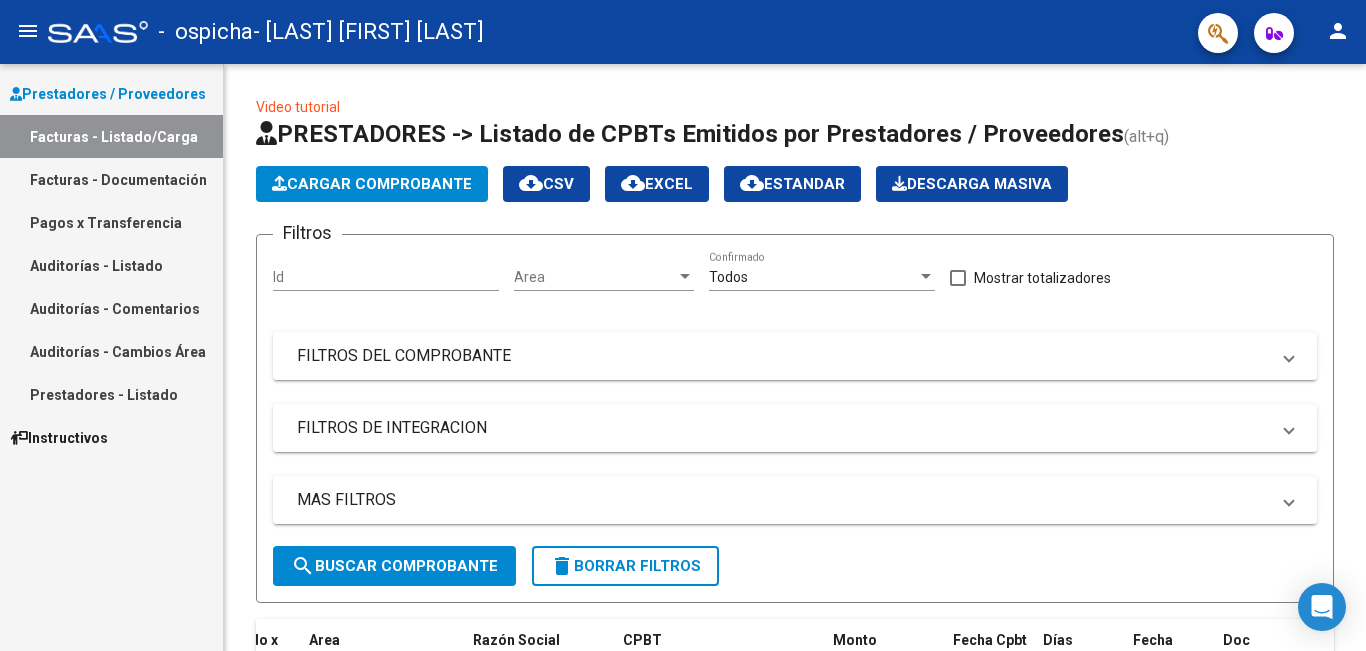 scroll, scrollTop: 678, scrollLeft: 0, axis: vertical 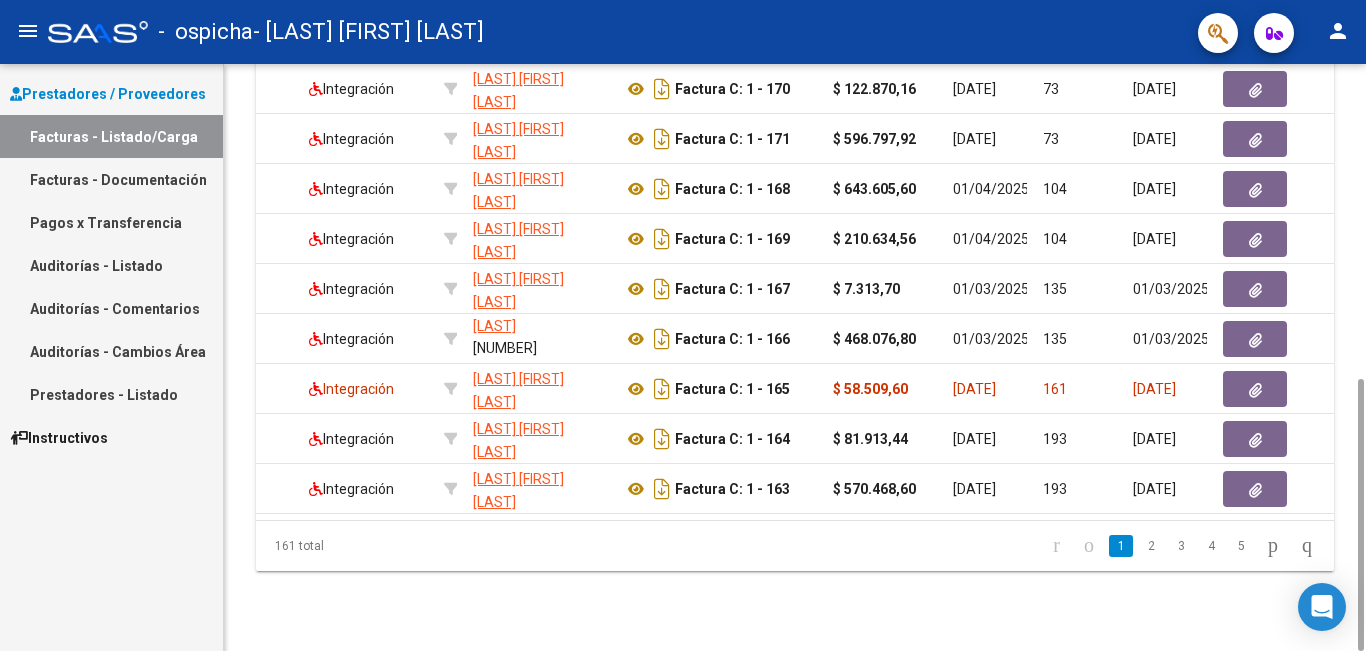 click 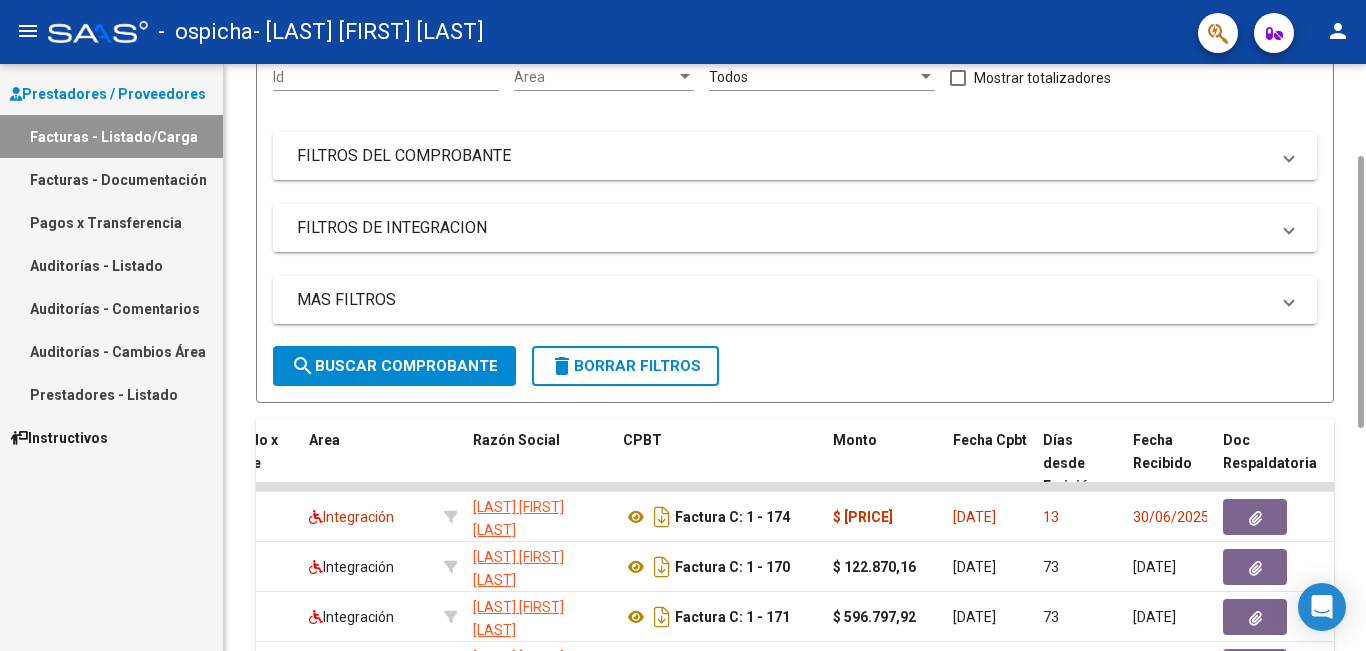 scroll, scrollTop: 0, scrollLeft: 0, axis: both 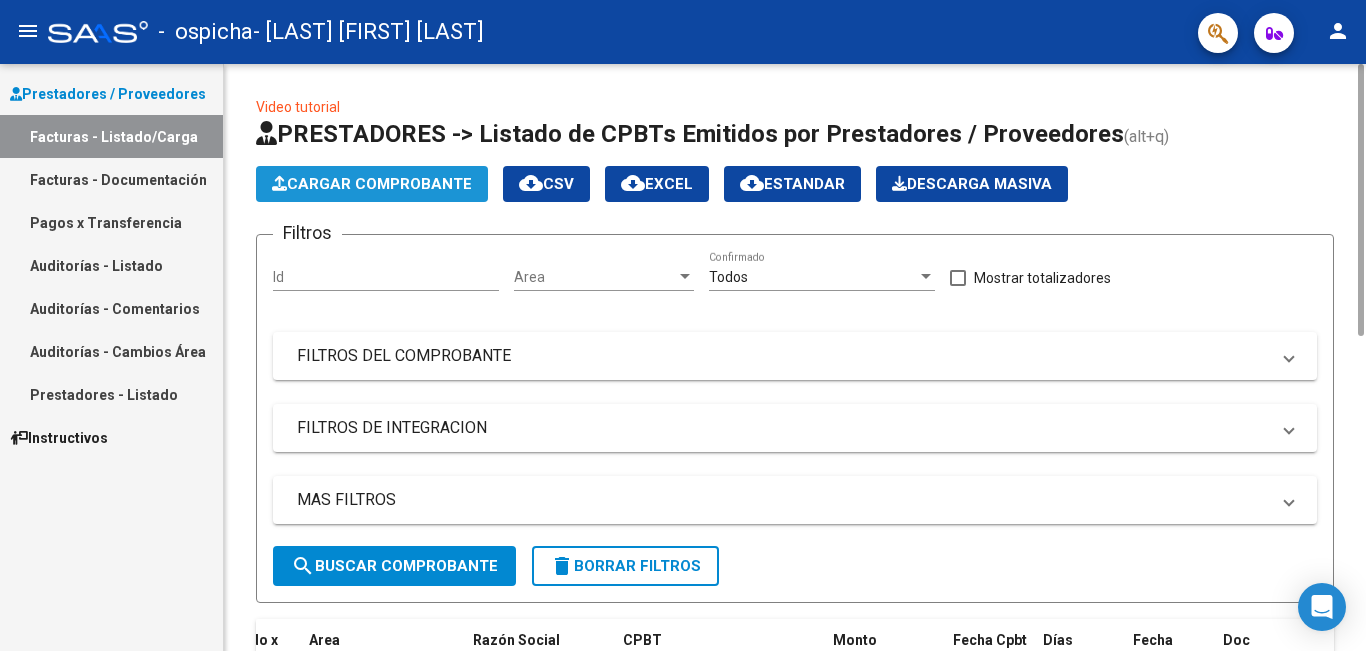 click on "Cargar Comprobante" 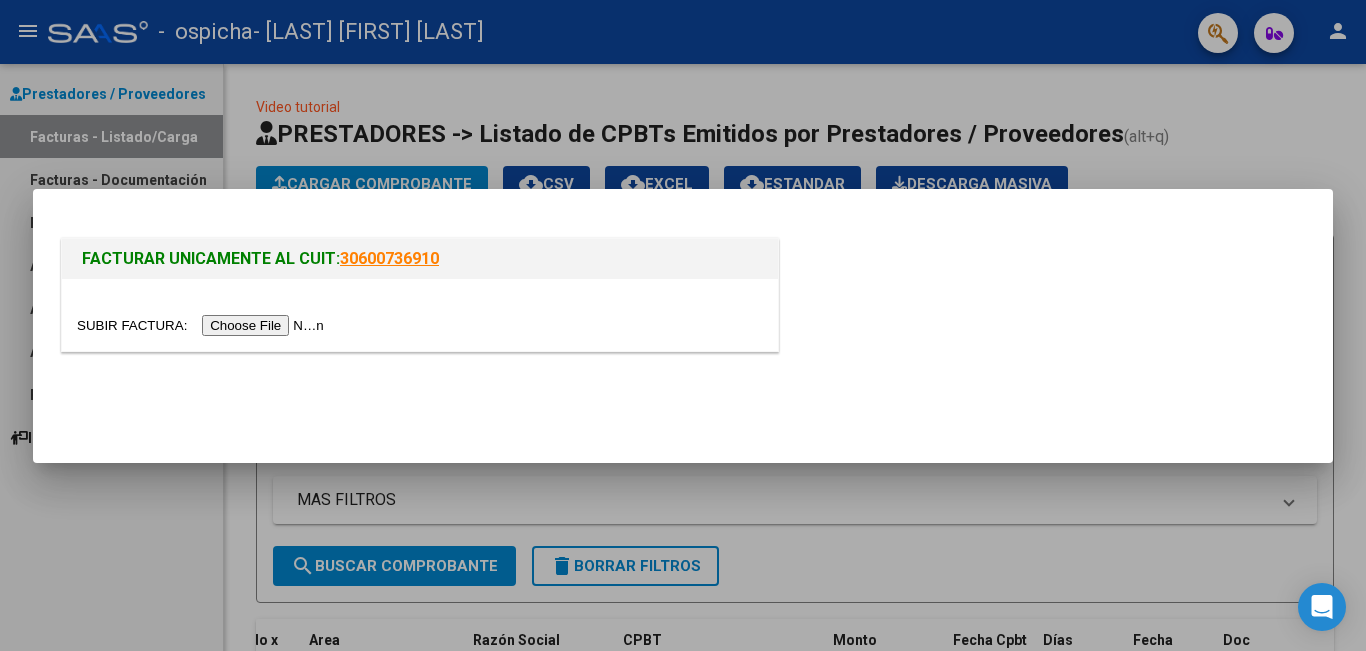 click at bounding box center [203, 325] 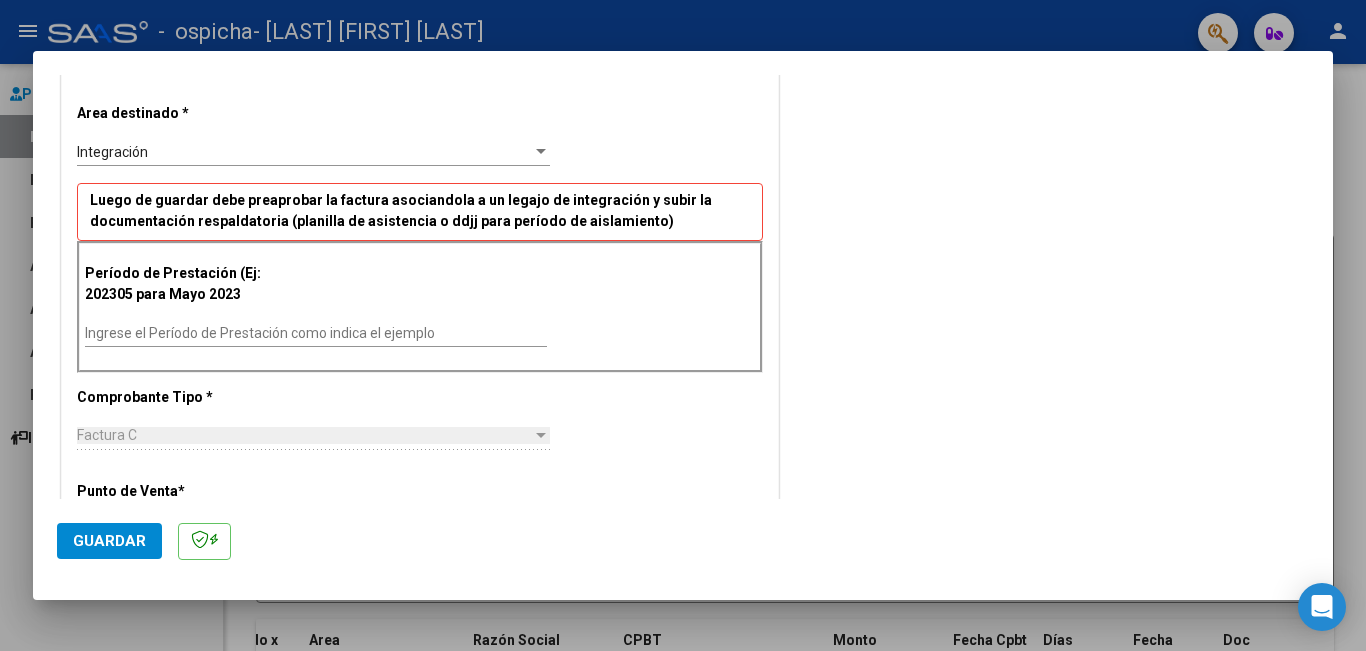 scroll, scrollTop: 500, scrollLeft: 0, axis: vertical 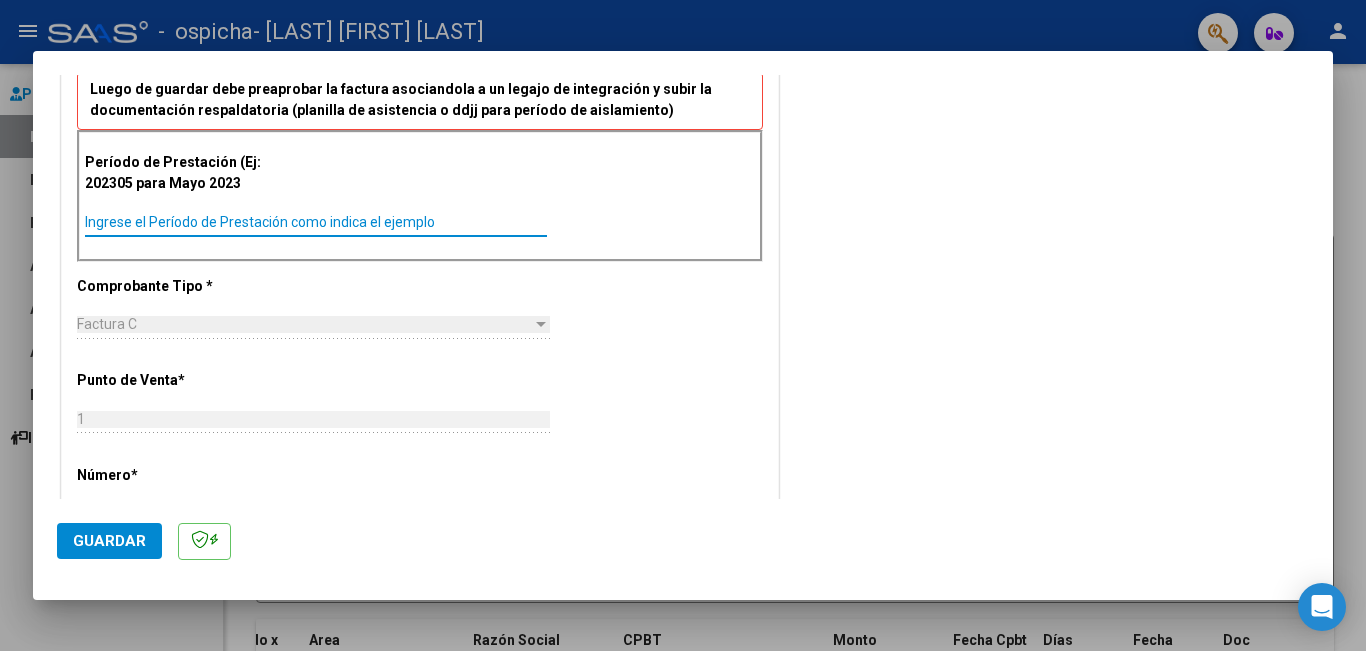 click on "Ingrese el Período de Prestación como indica el ejemplo" at bounding box center (316, 222) 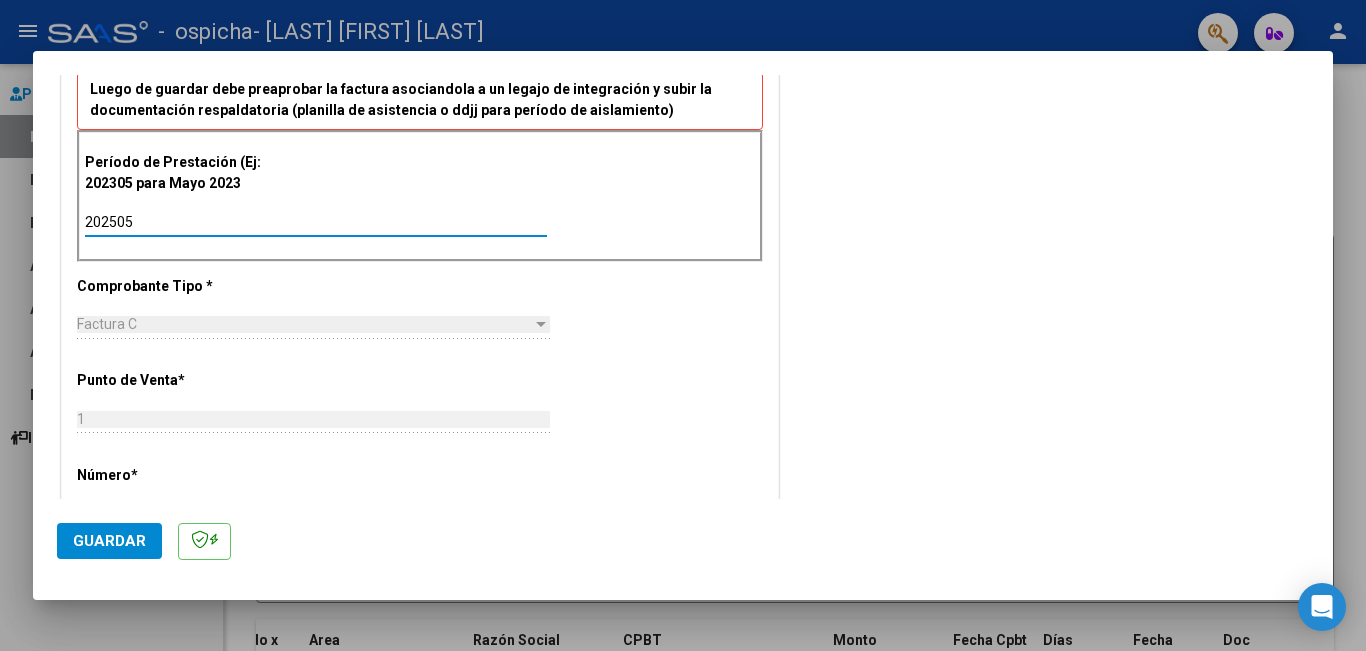 type on "202505" 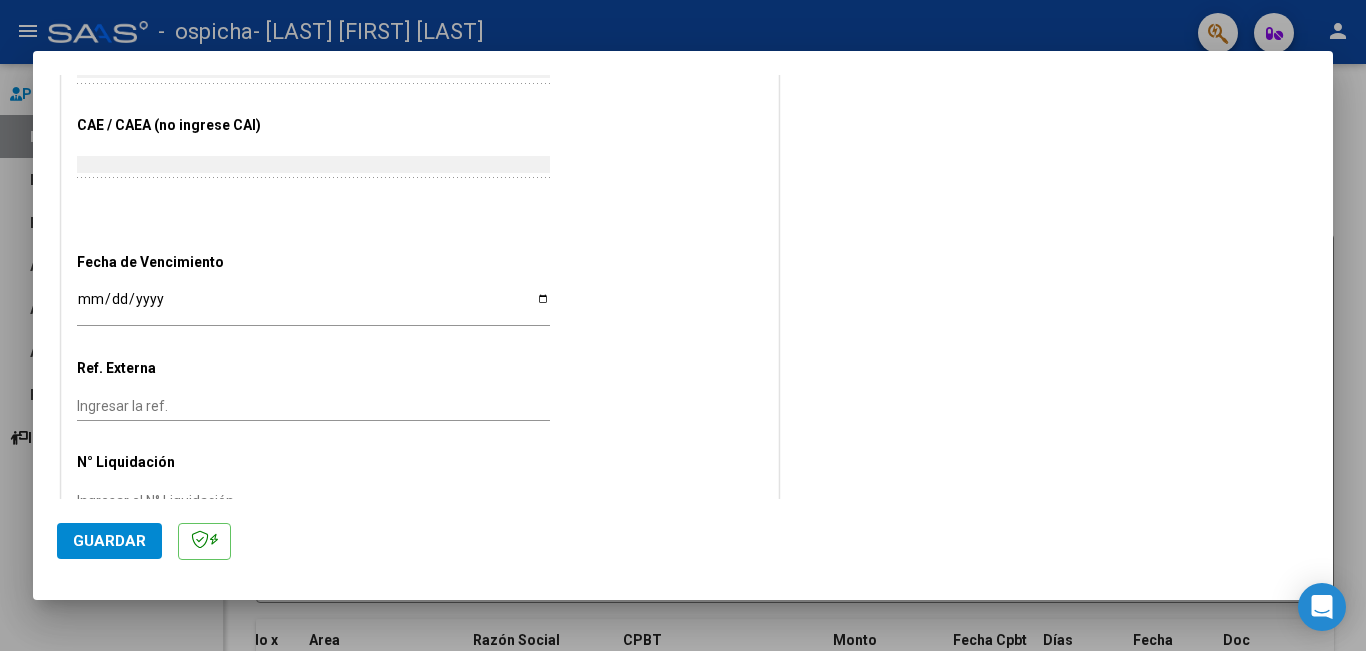 scroll, scrollTop: 1099, scrollLeft: 0, axis: vertical 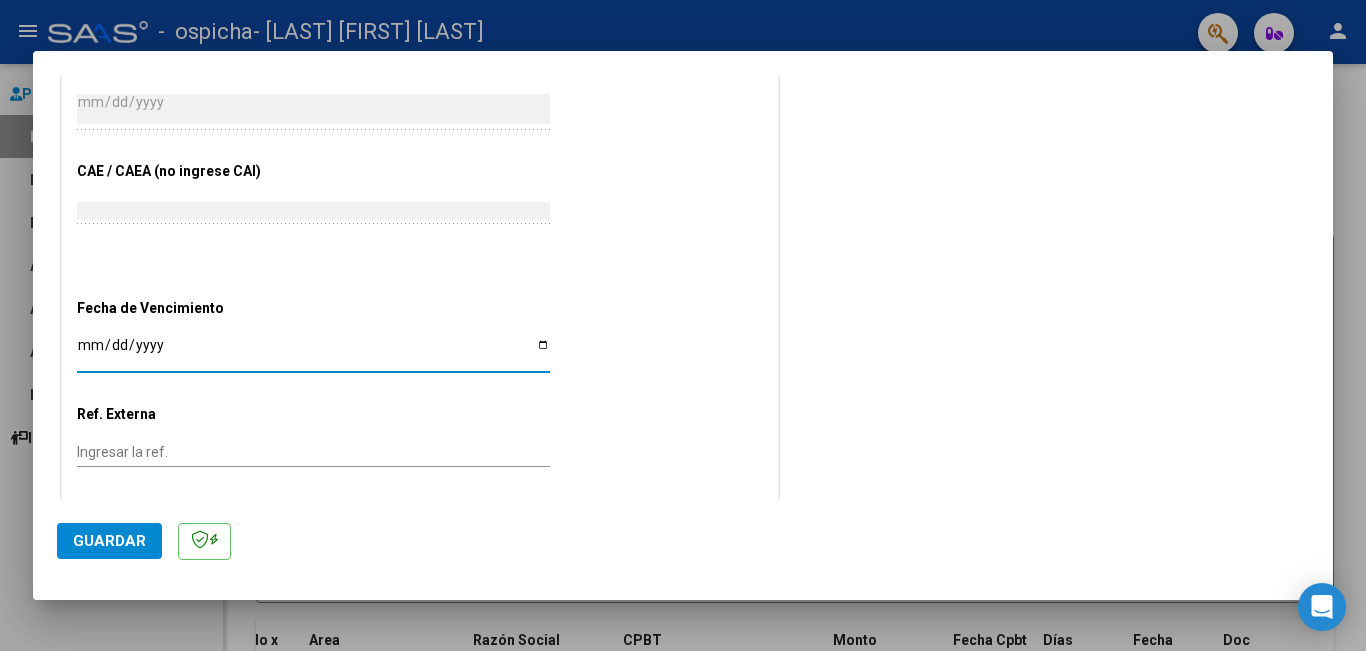 click on "Ingresar la fecha" at bounding box center [313, 352] 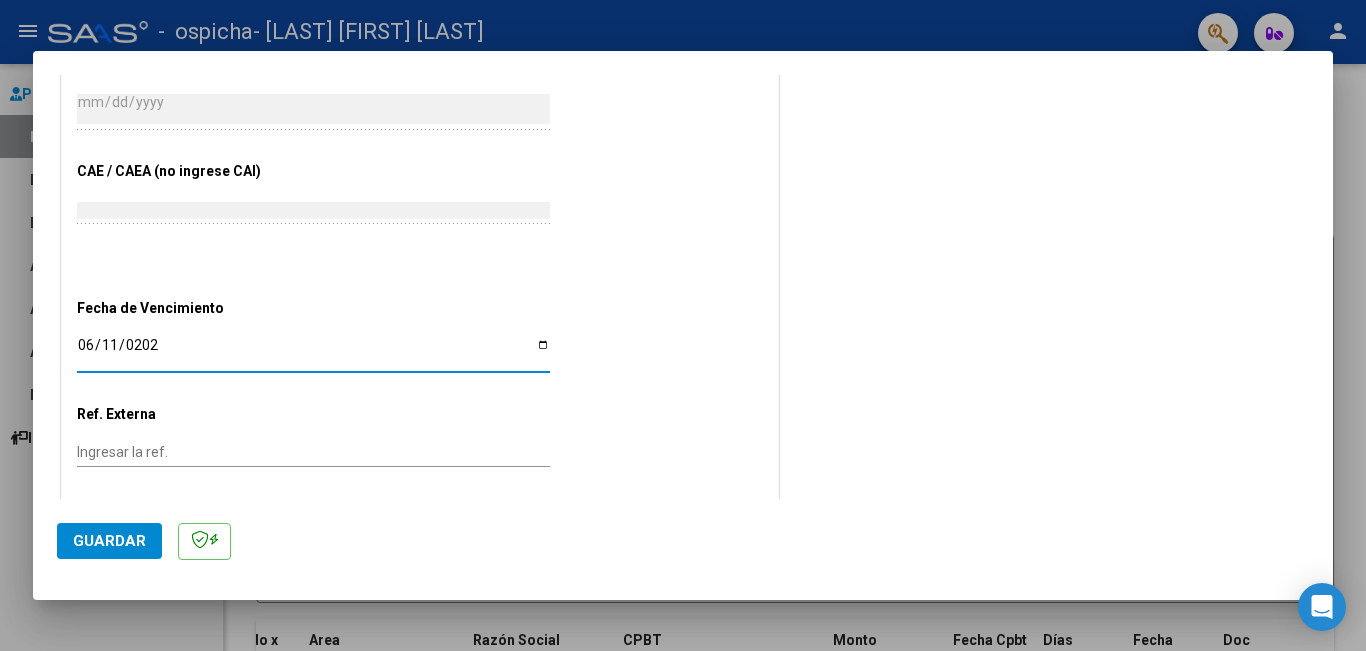 type on "[DATE]" 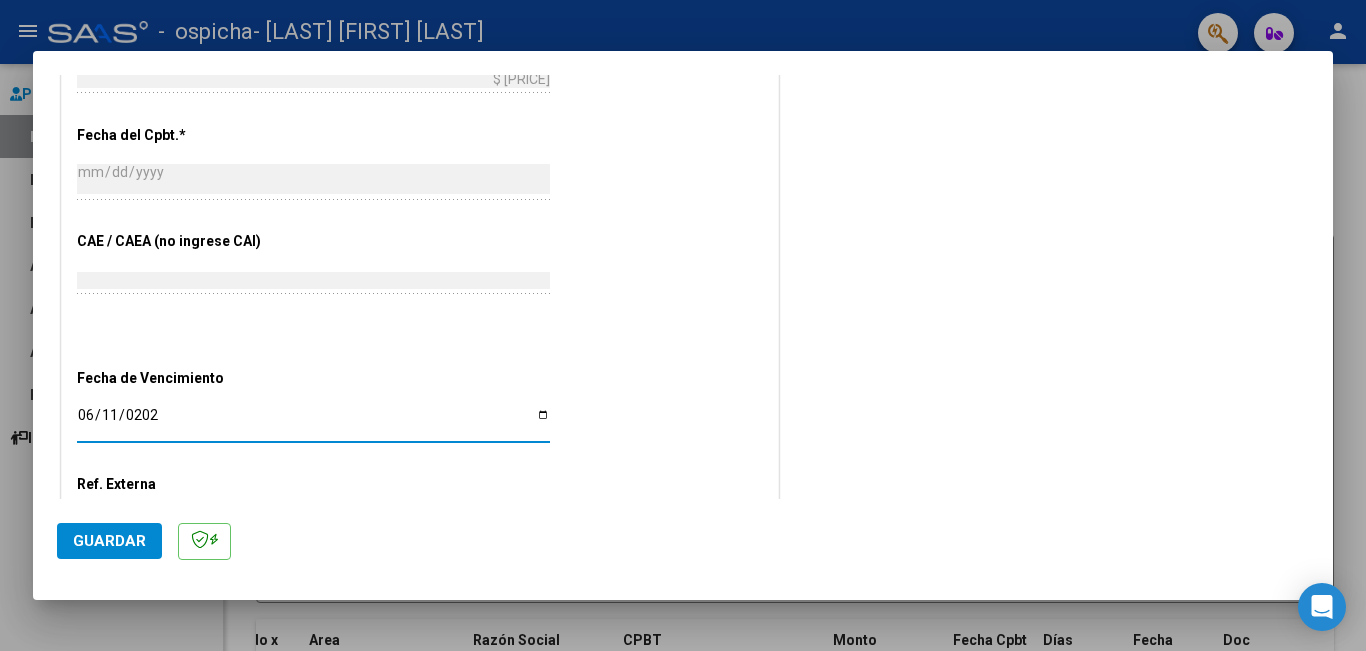 scroll, scrollTop: 999, scrollLeft: 0, axis: vertical 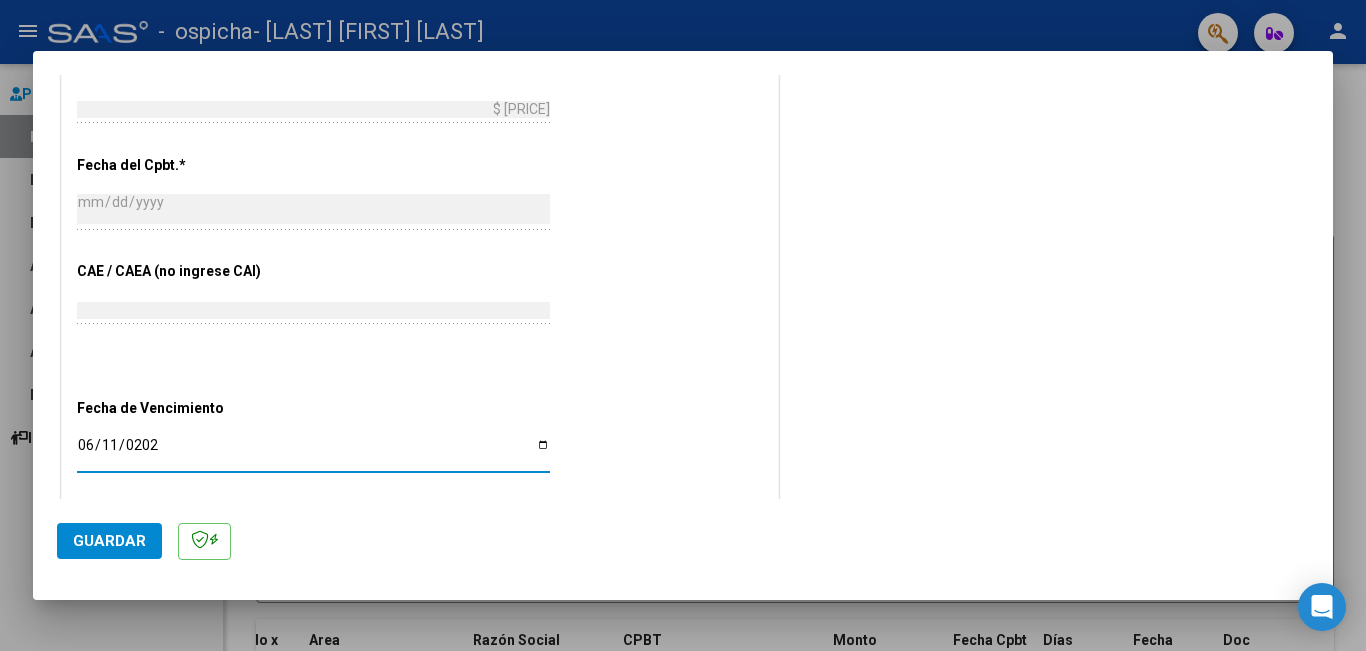click on "Guardar" 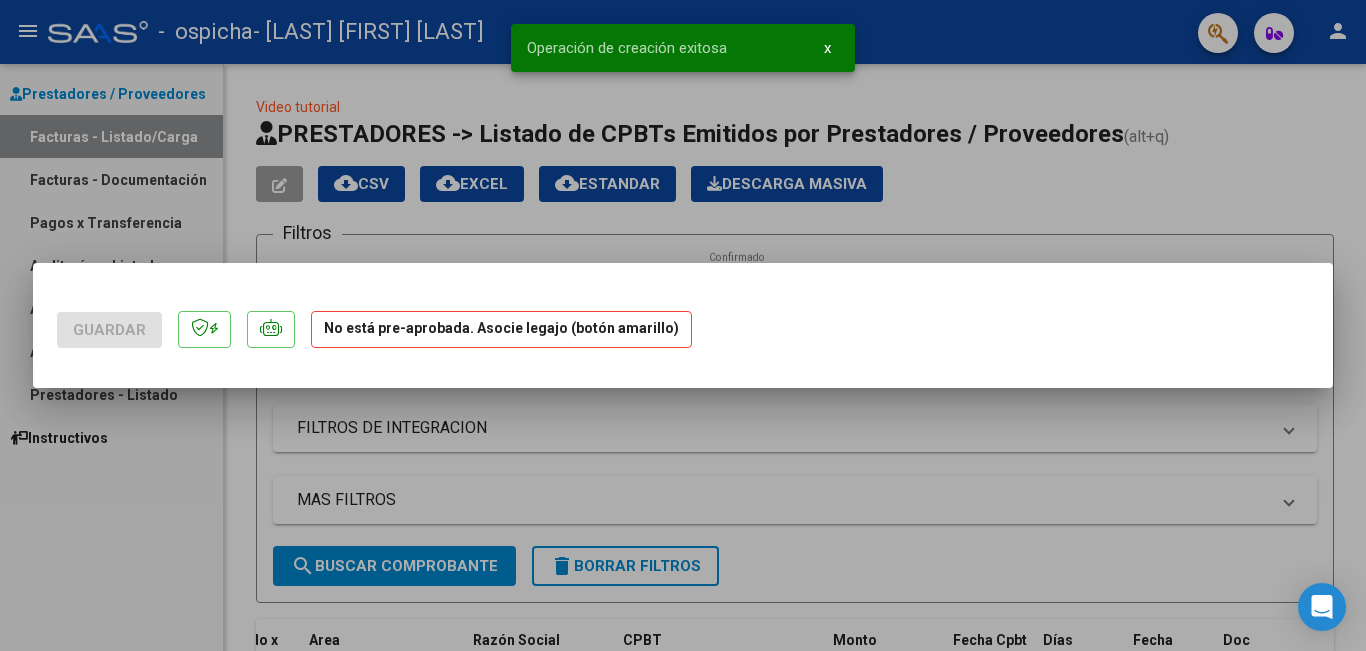 scroll, scrollTop: 0, scrollLeft: 0, axis: both 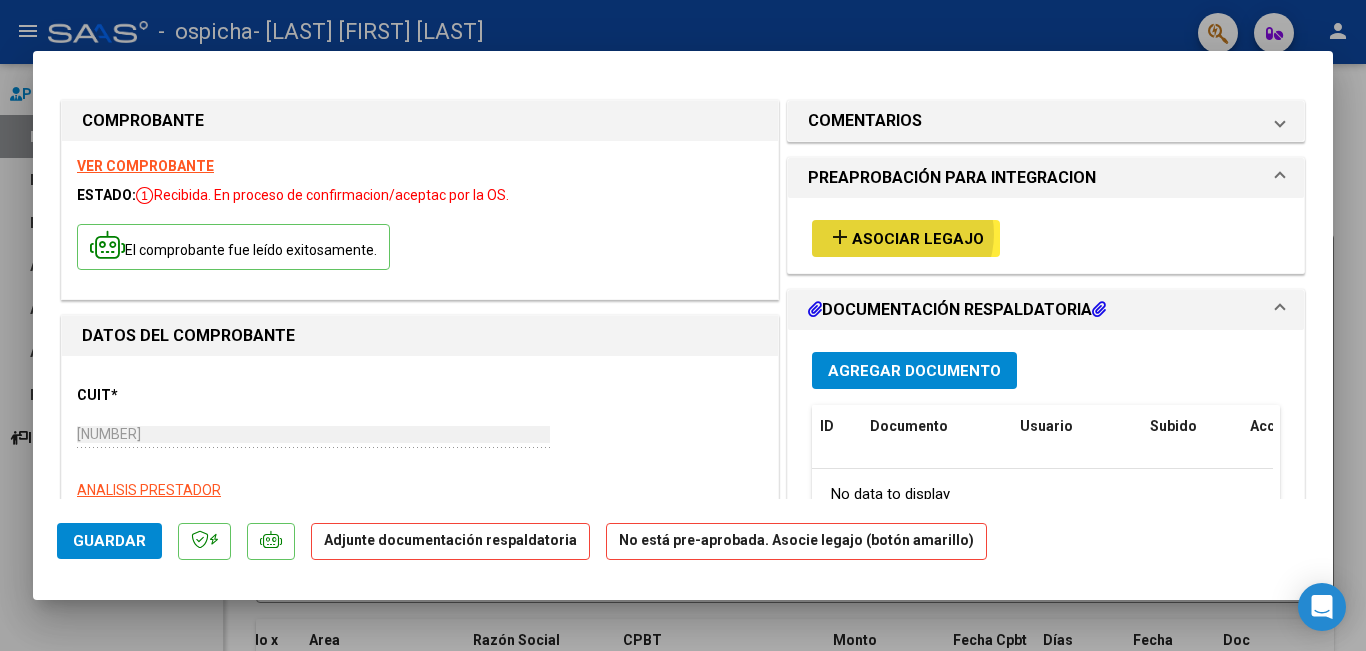 click on "Asociar Legajo" at bounding box center (918, 239) 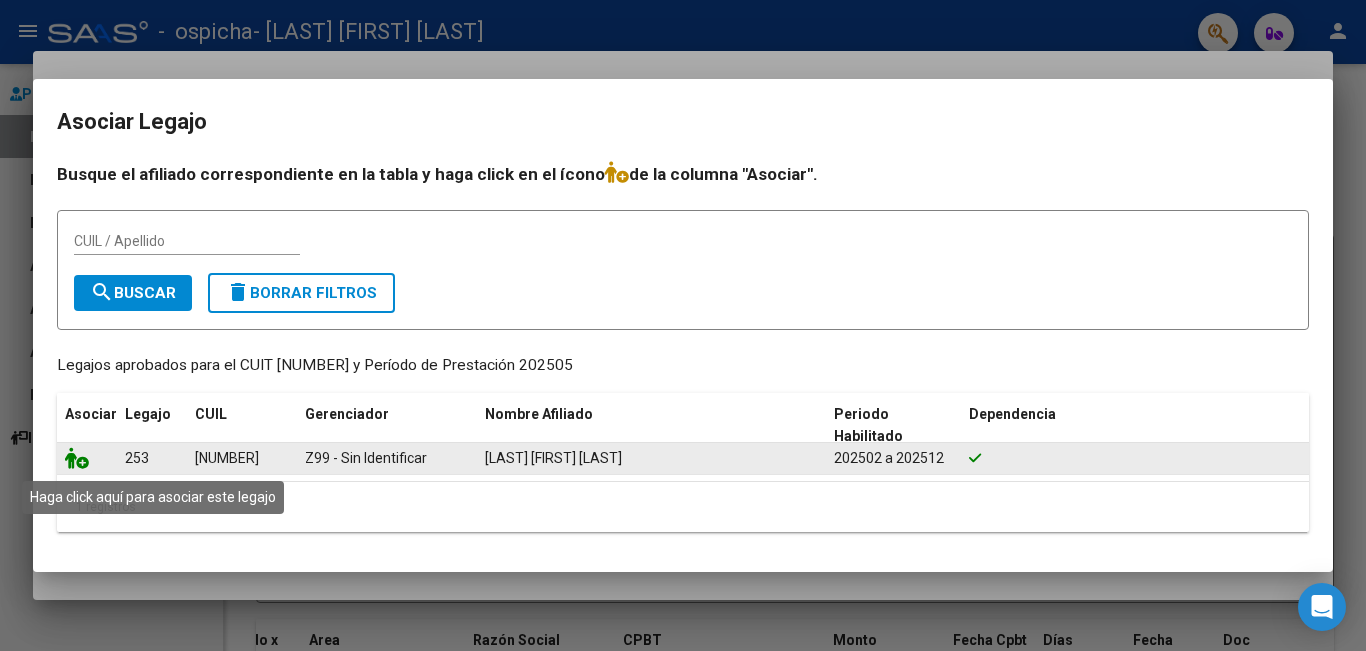 click 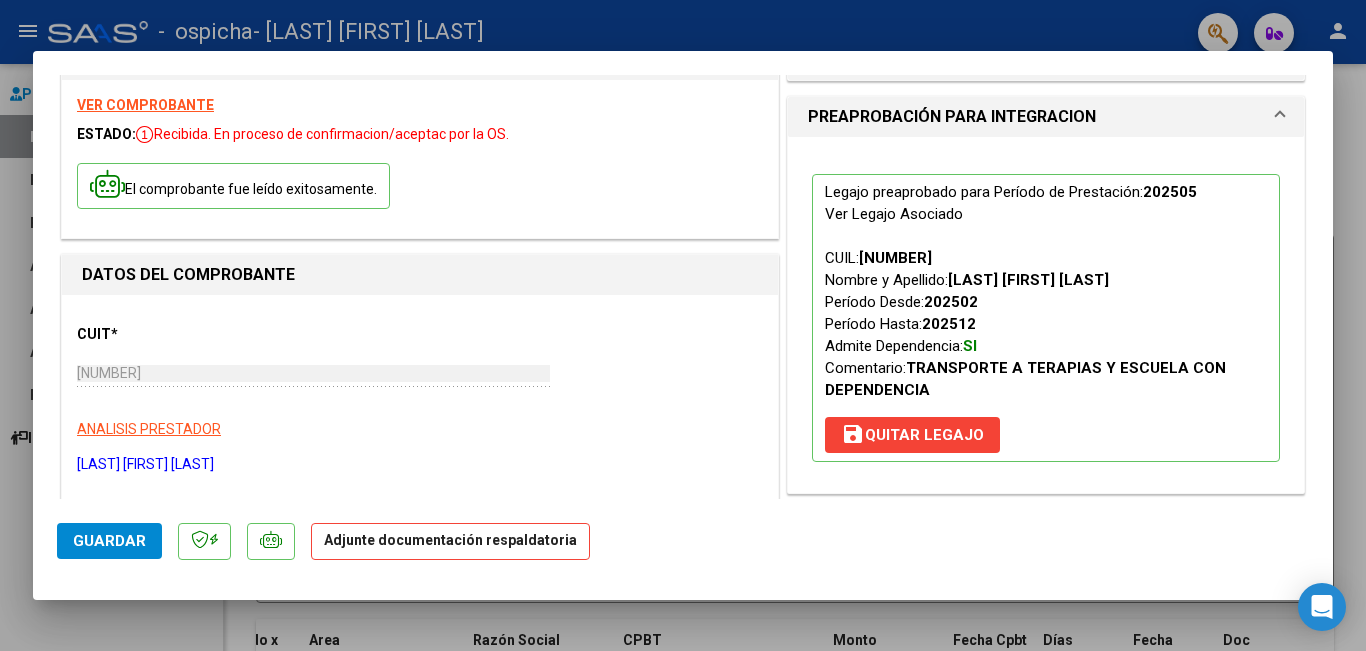 scroll, scrollTop: 300, scrollLeft: 0, axis: vertical 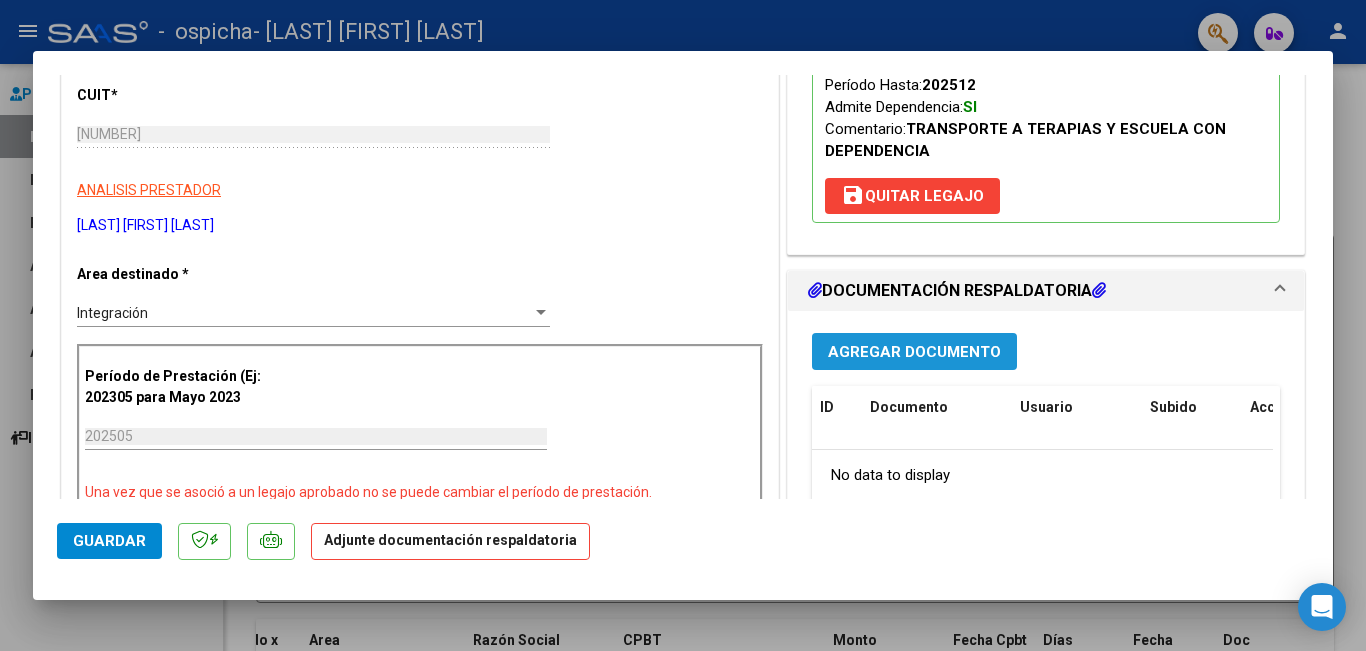 click on "Agregar Documento" at bounding box center (914, 352) 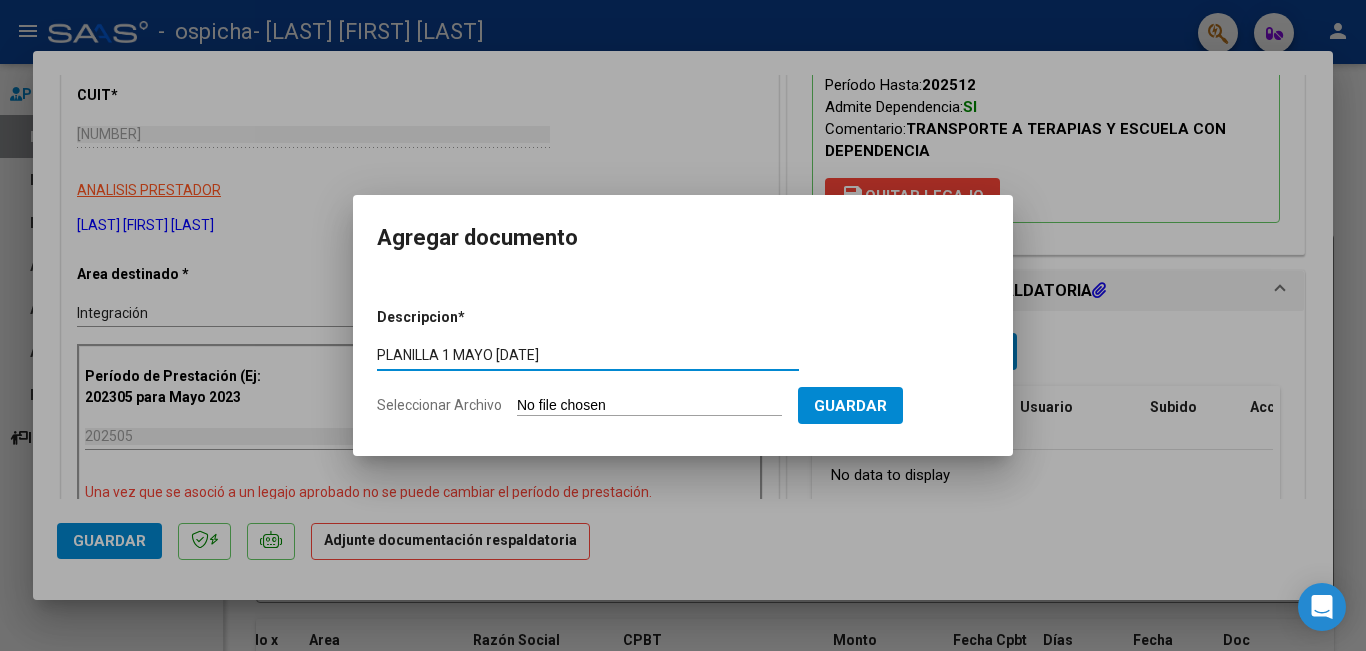 type on "PLANILLA 1 MAYO [DATE]" 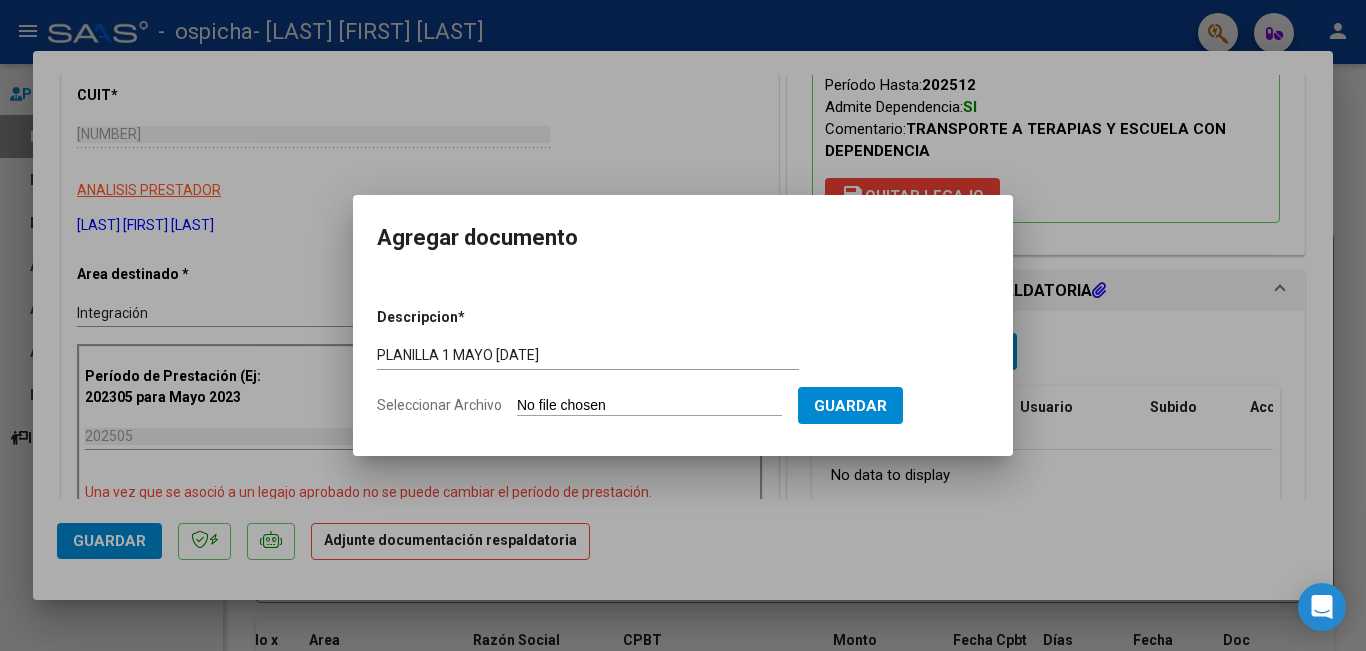 click on "Seleccionar Archivo" at bounding box center (649, 406) 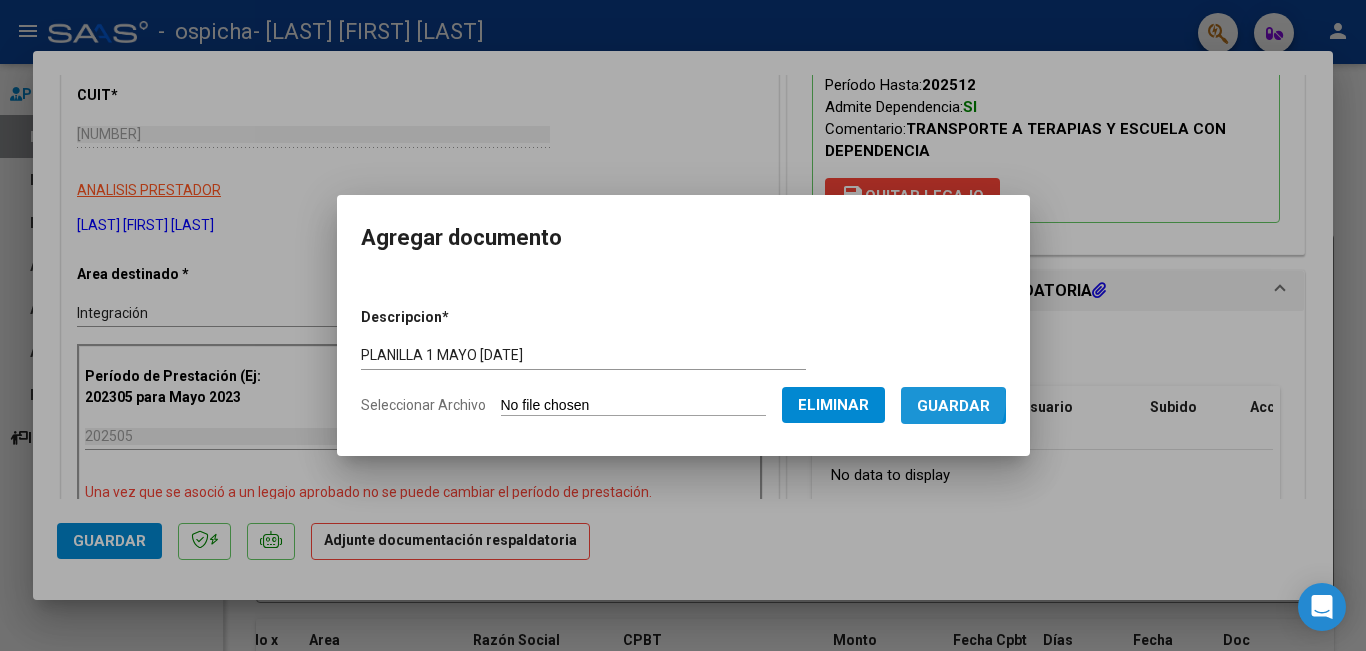 click on "Guardar" at bounding box center [953, 406] 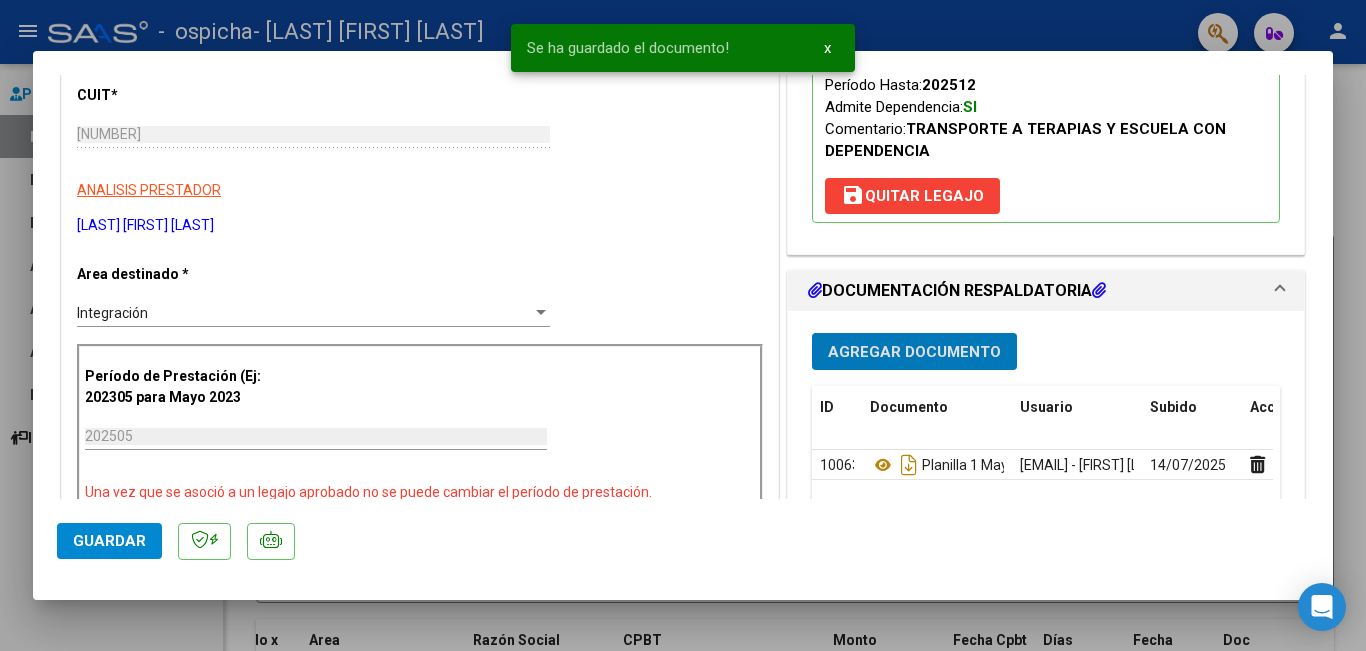 click on "Agregar Documento" at bounding box center [914, 352] 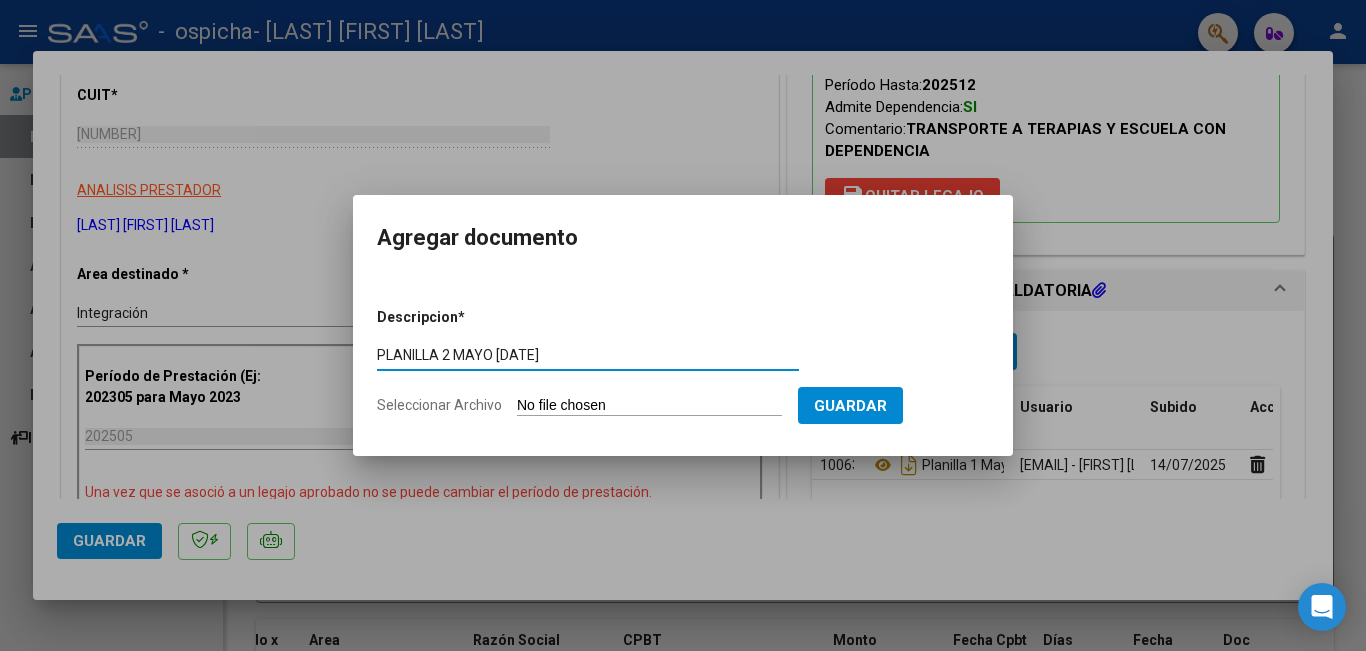 type on "PLANILLA 2 MAYO [DATE]" 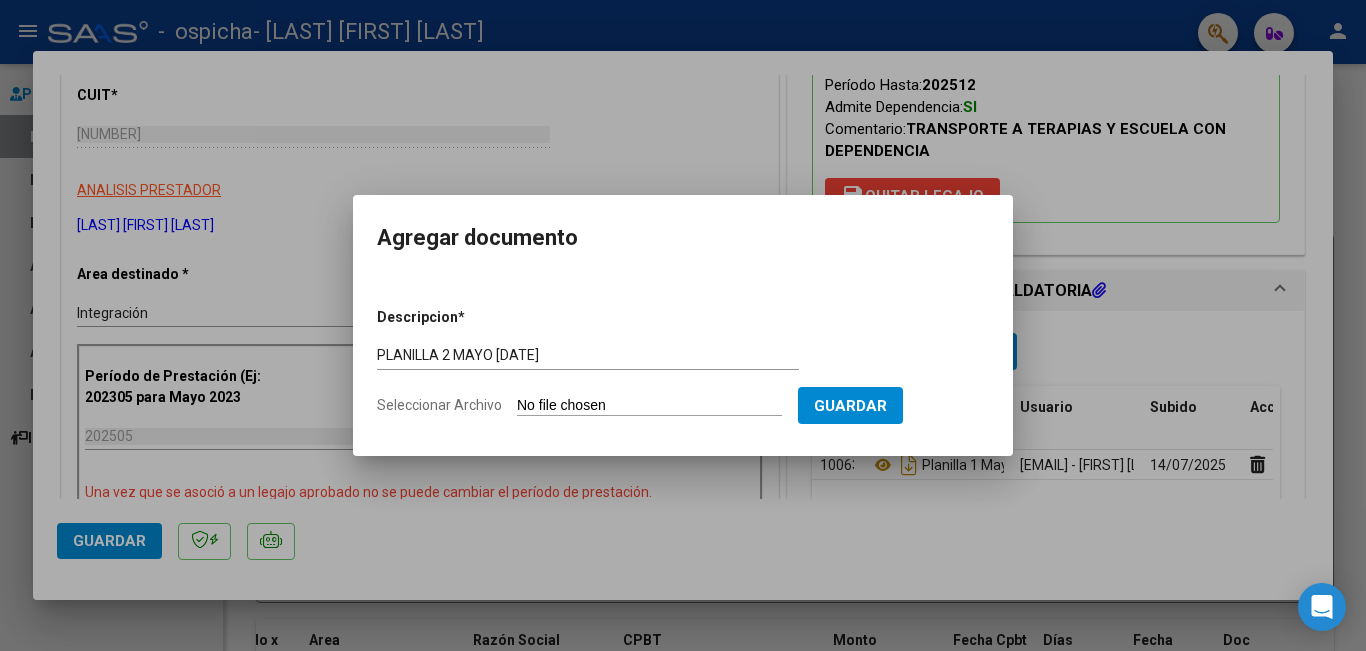click on "Seleccionar Archivo" at bounding box center (649, 406) 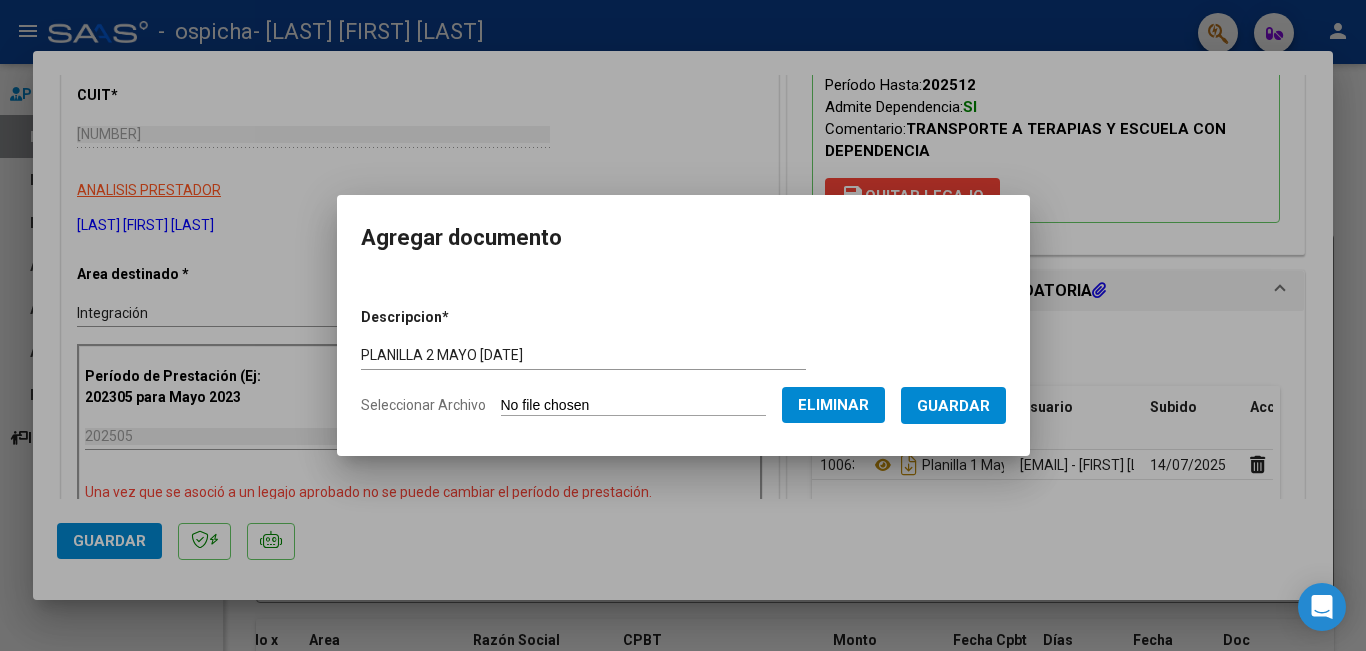 click on "Guardar" at bounding box center [953, 406] 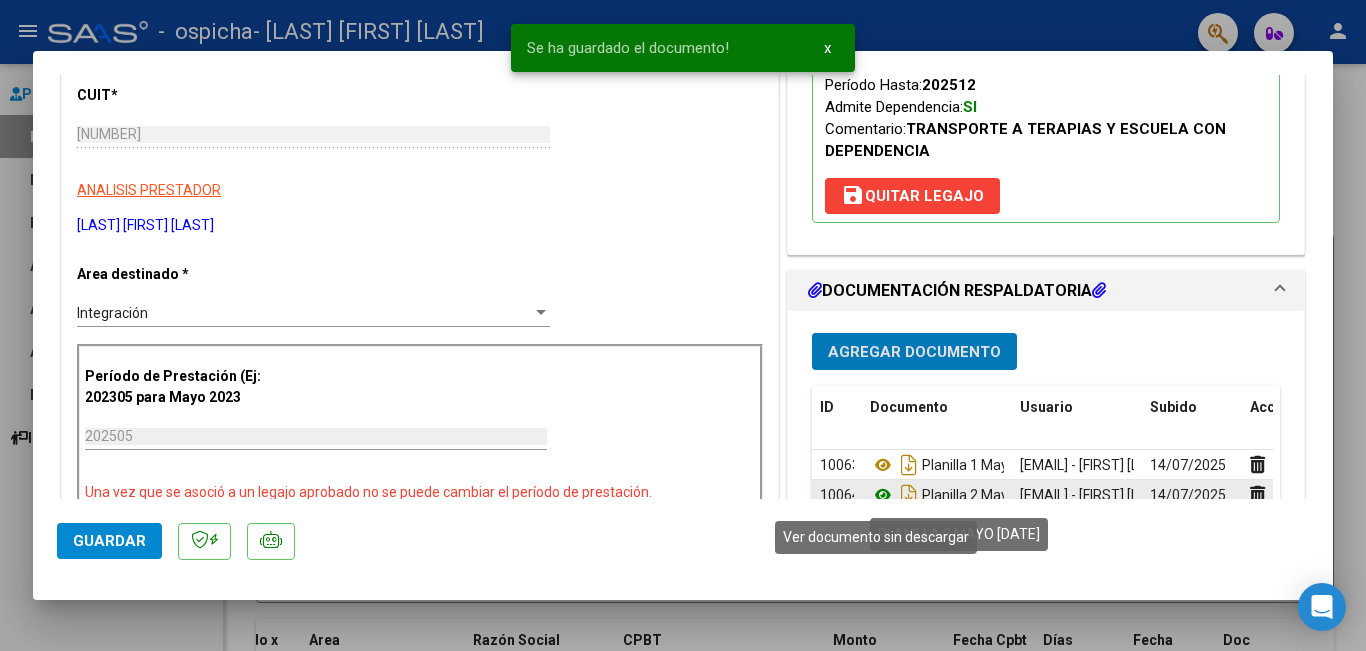 click 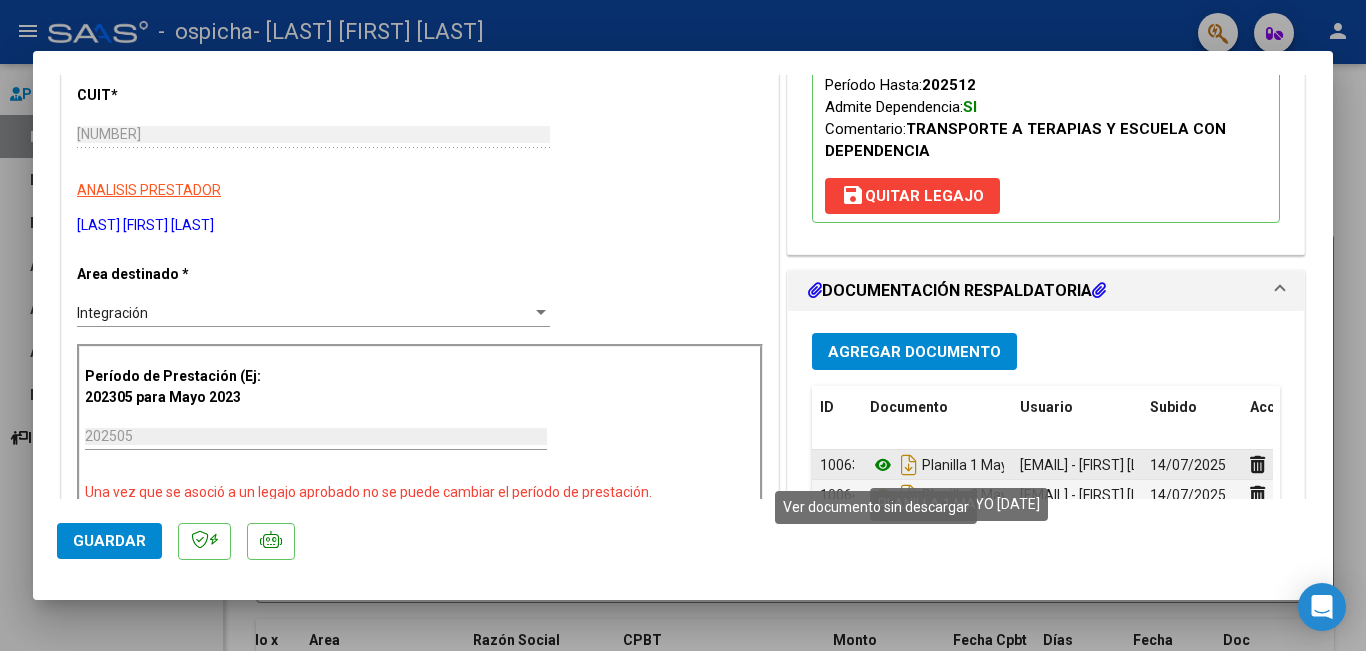 click 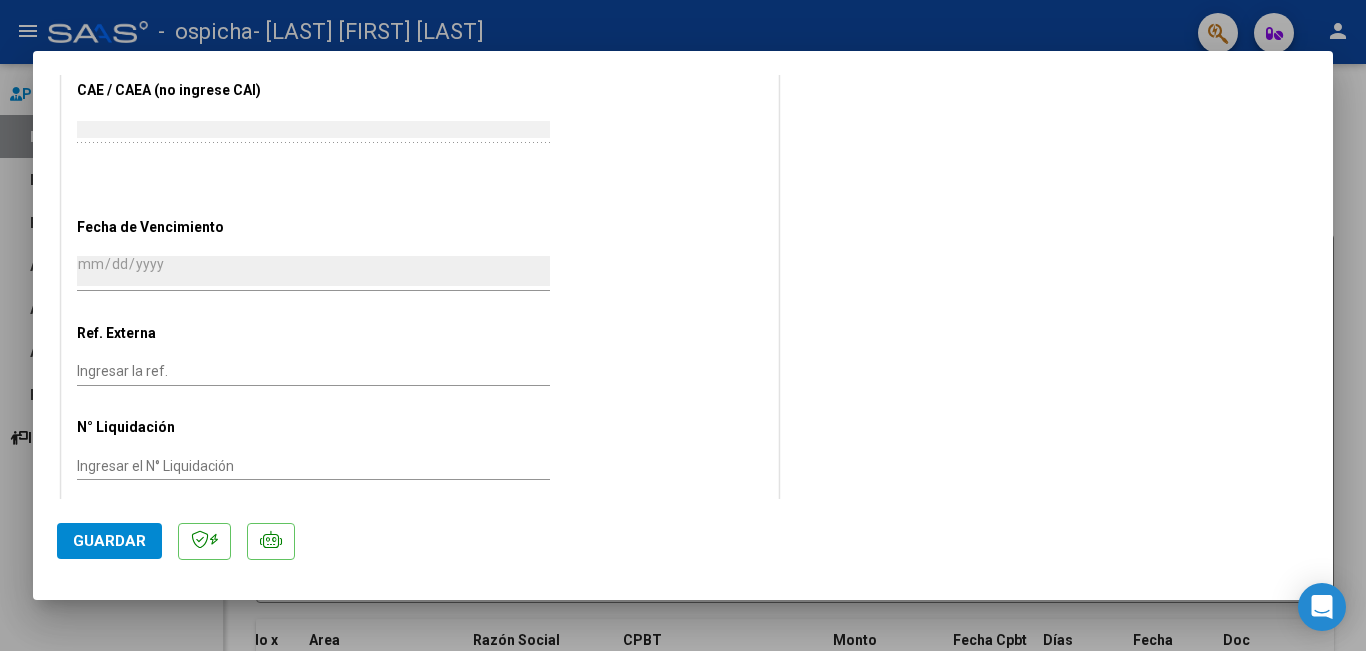 scroll, scrollTop: 1262, scrollLeft: 0, axis: vertical 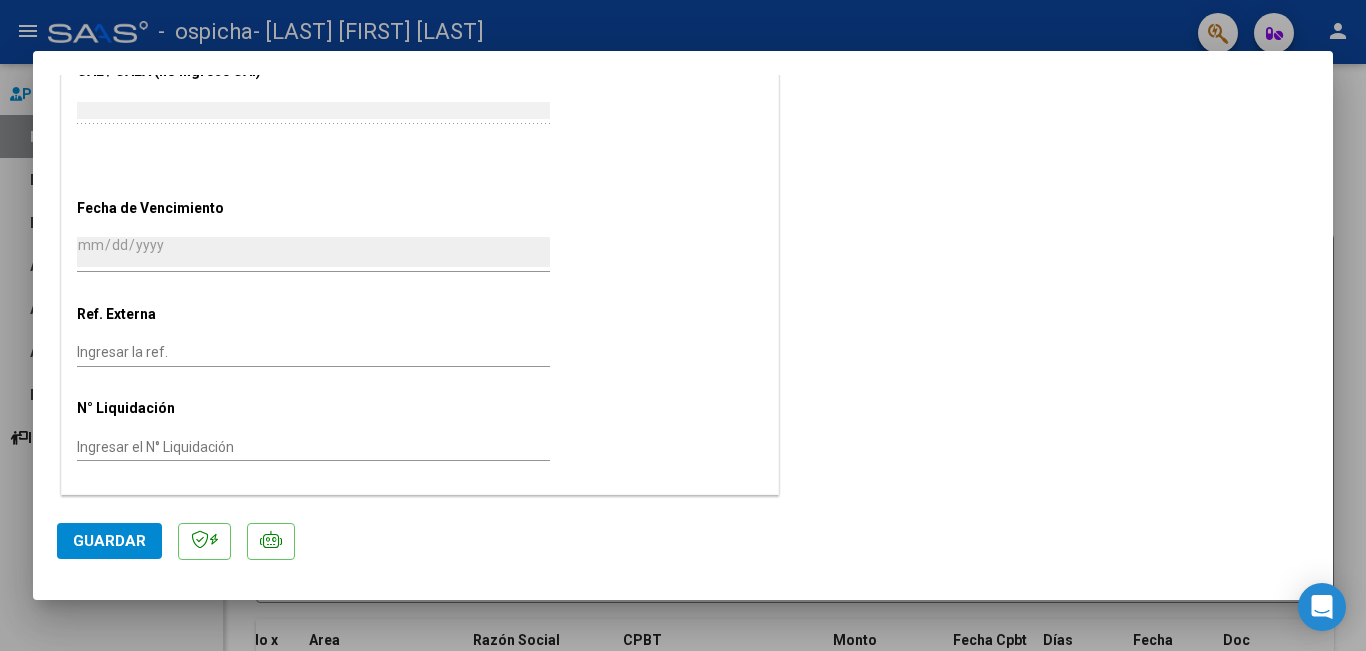 click on "Guardar" 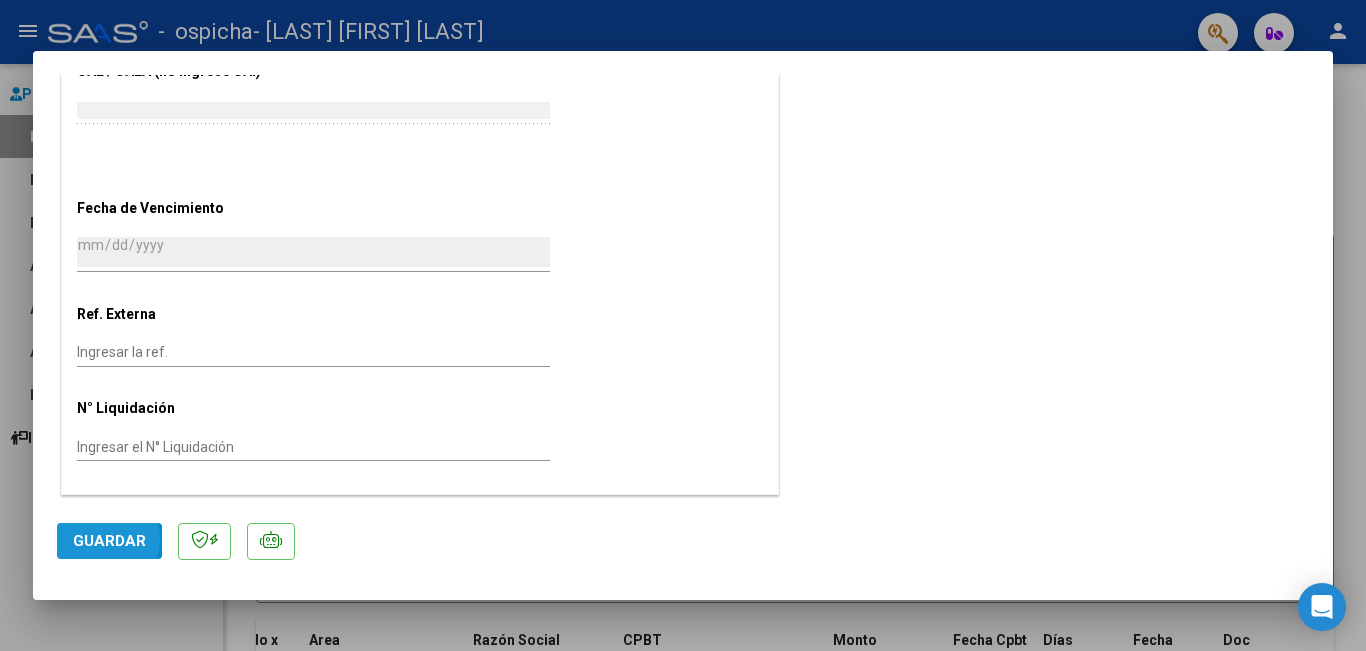 click on "Guardar" 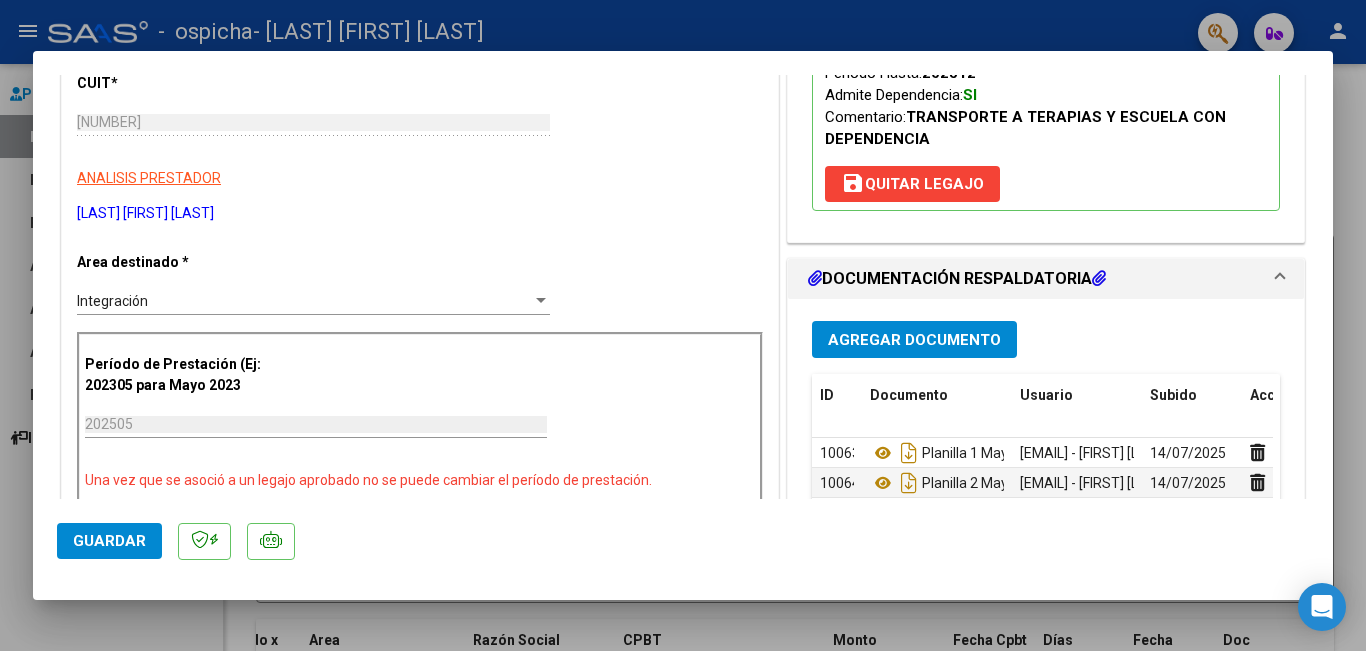 scroll, scrollTop: 500, scrollLeft: 0, axis: vertical 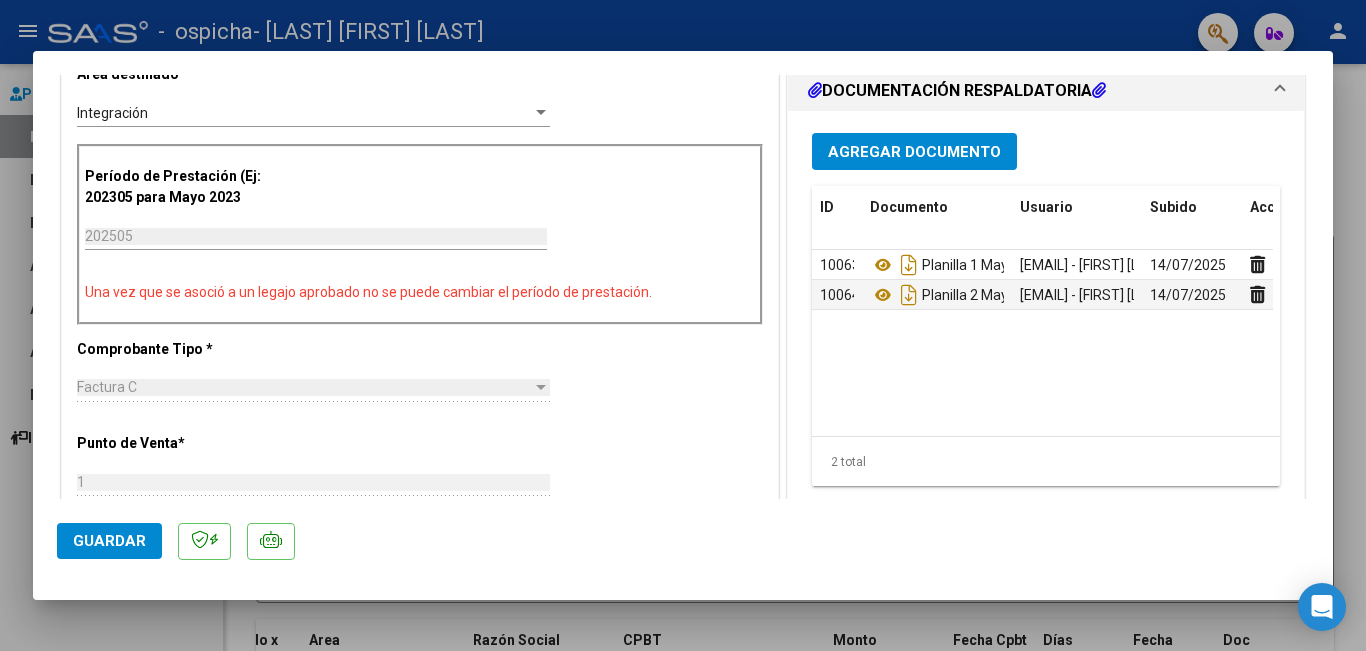 click at bounding box center (683, 325) 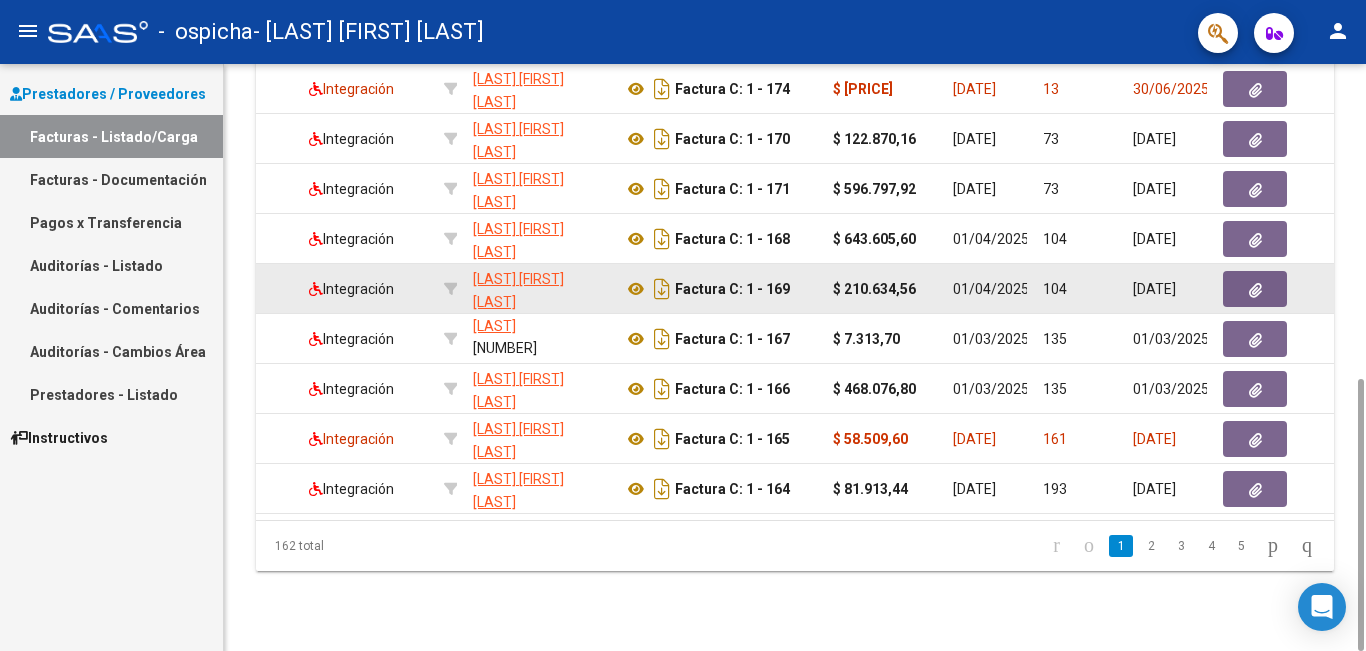 scroll, scrollTop: 478, scrollLeft: 0, axis: vertical 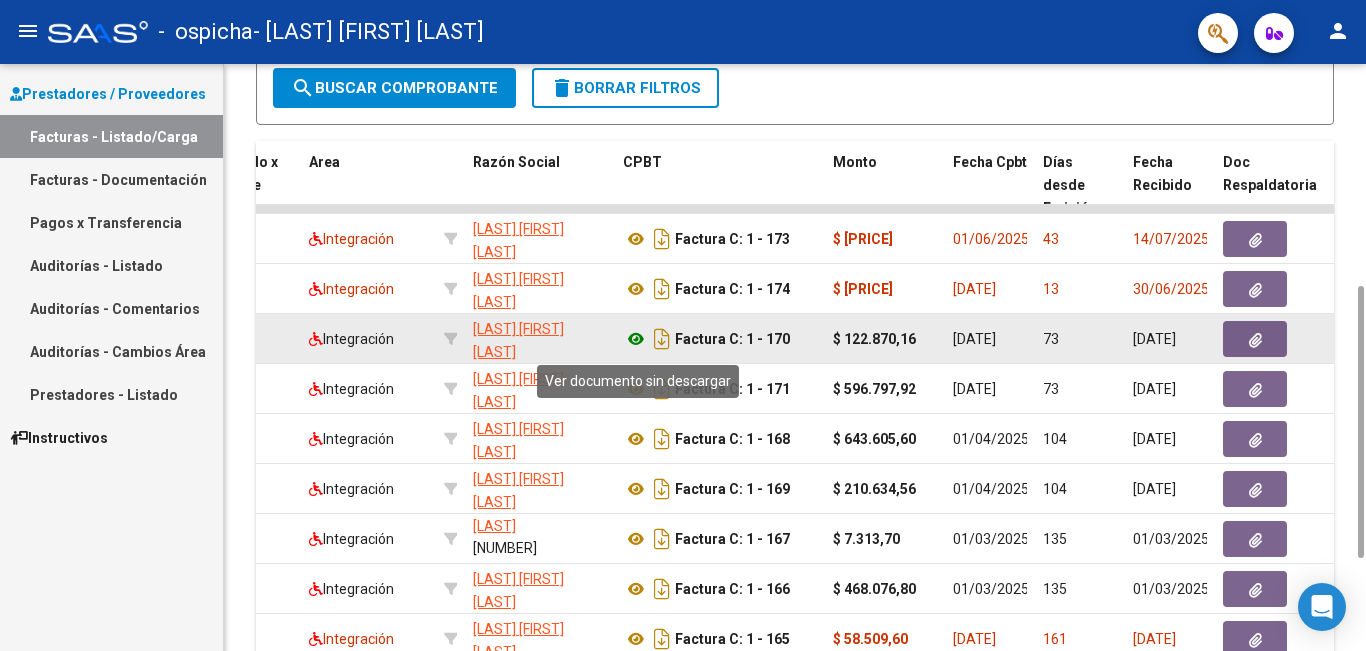 click 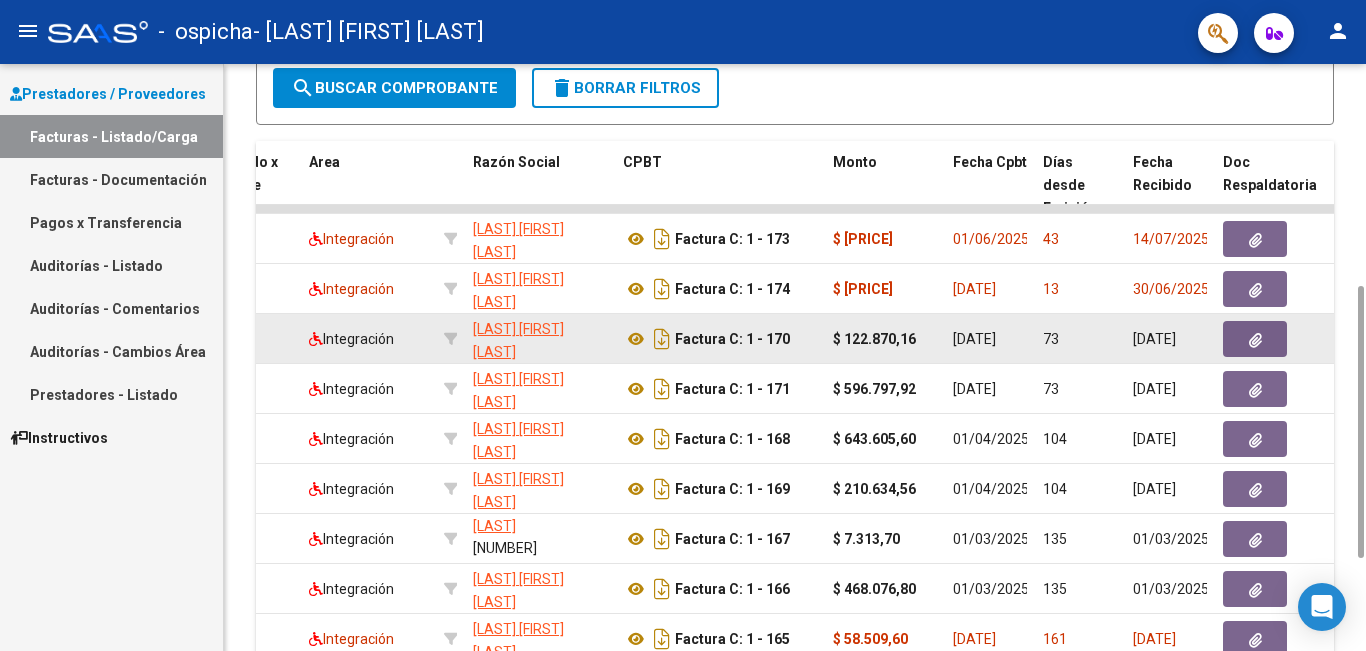 click on "$ 122.870,16" 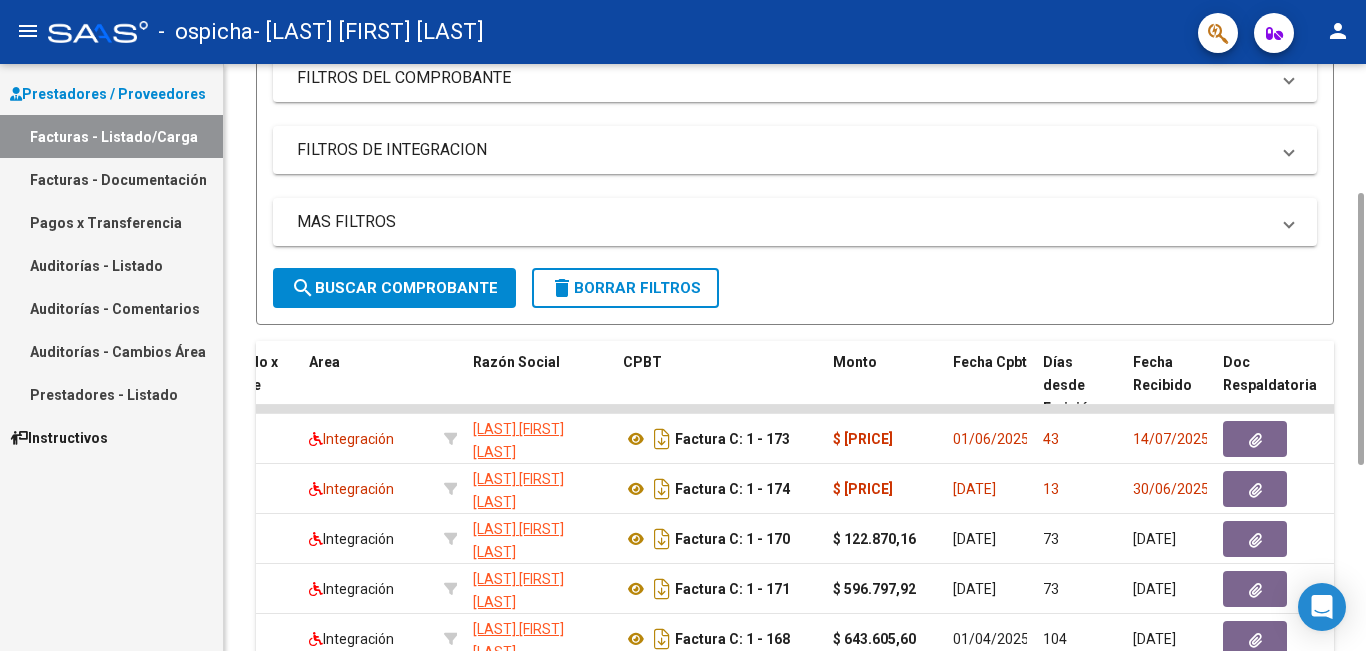 scroll, scrollTop: 478, scrollLeft: 0, axis: vertical 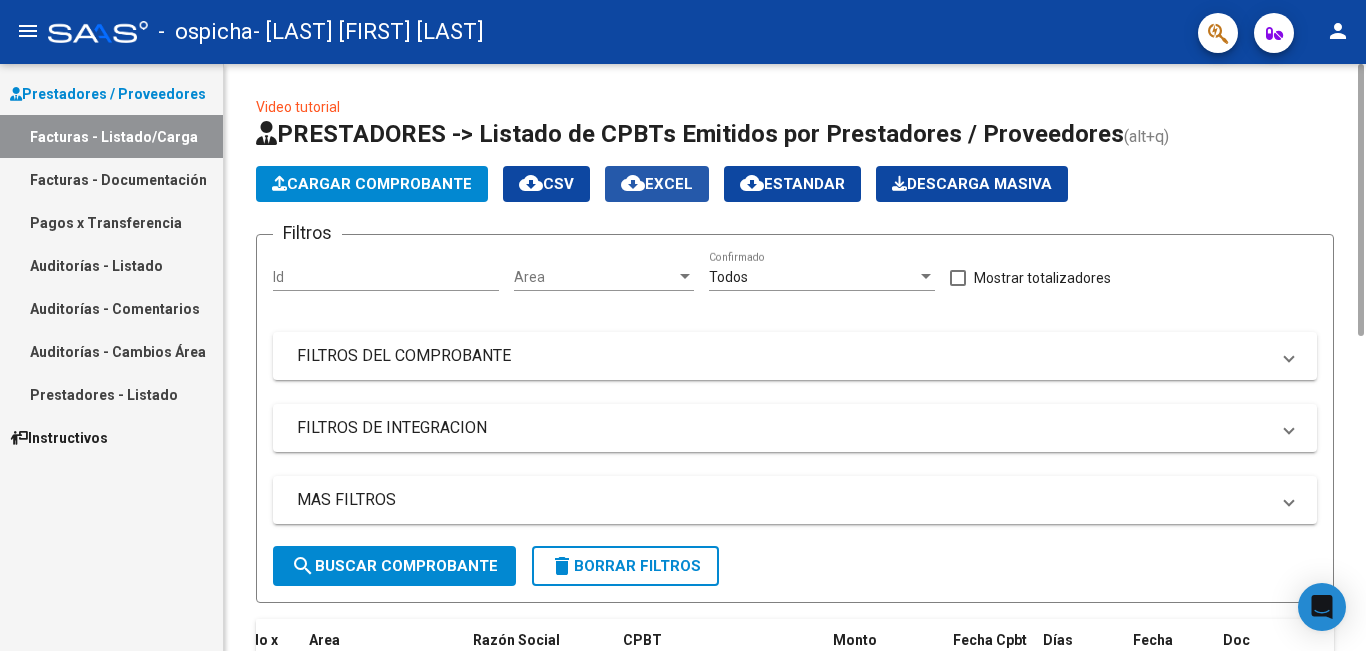 click on "cloud_download  EXCEL" 